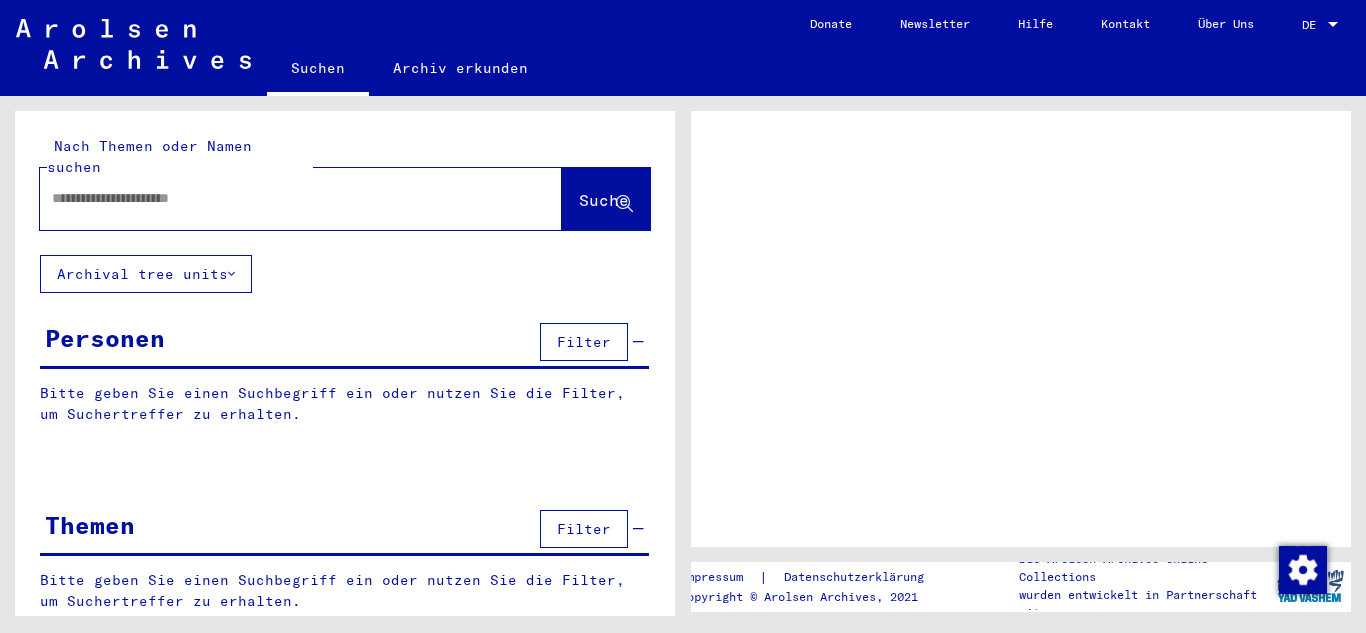 scroll, scrollTop: 0, scrollLeft: 0, axis: both 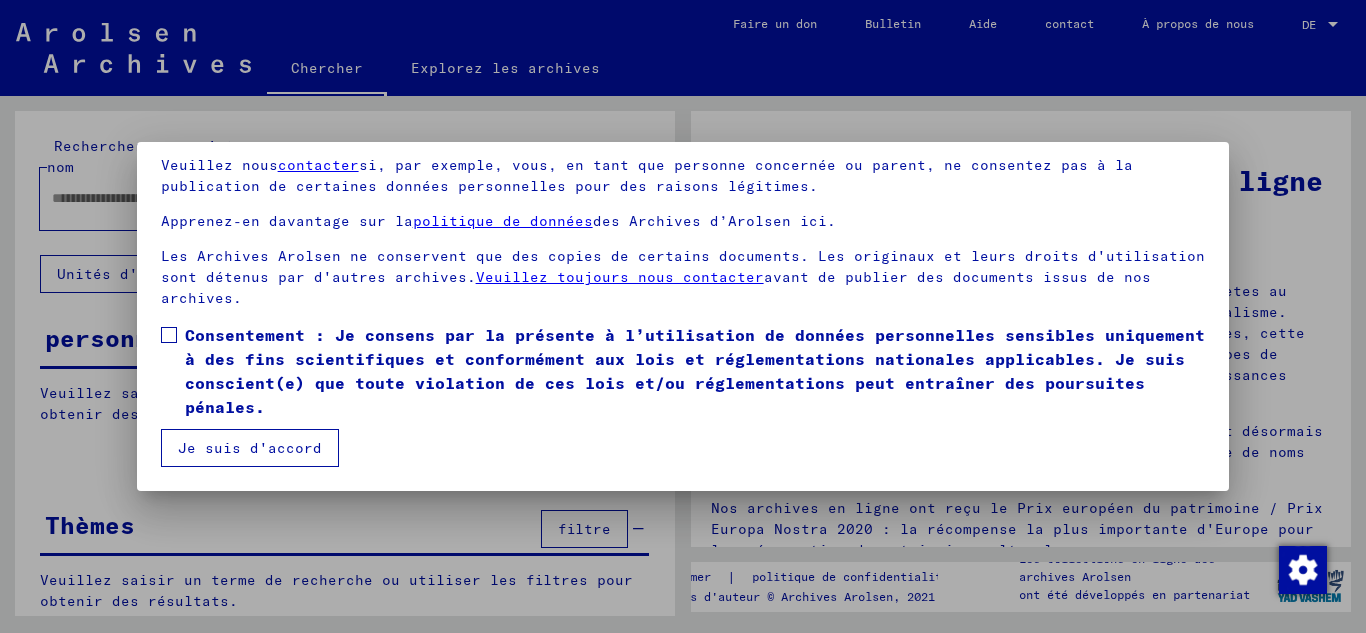 click at bounding box center (169, 335) 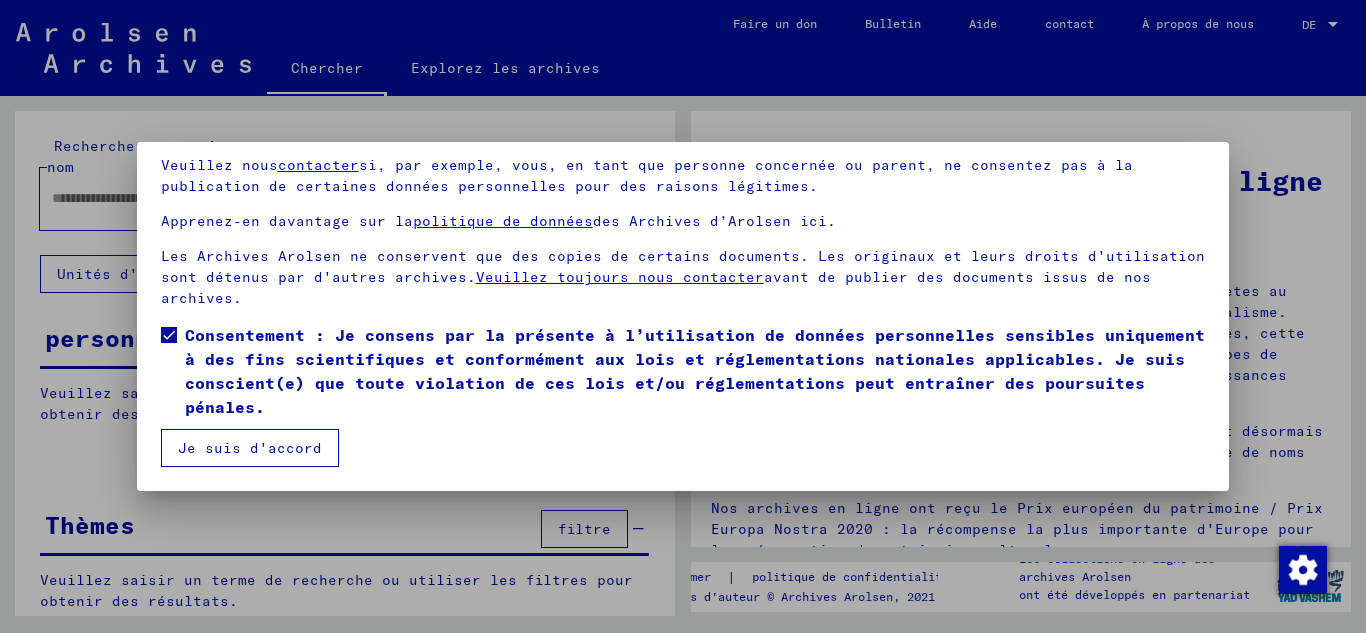 click on "Je suis d'accord" at bounding box center (250, 448) 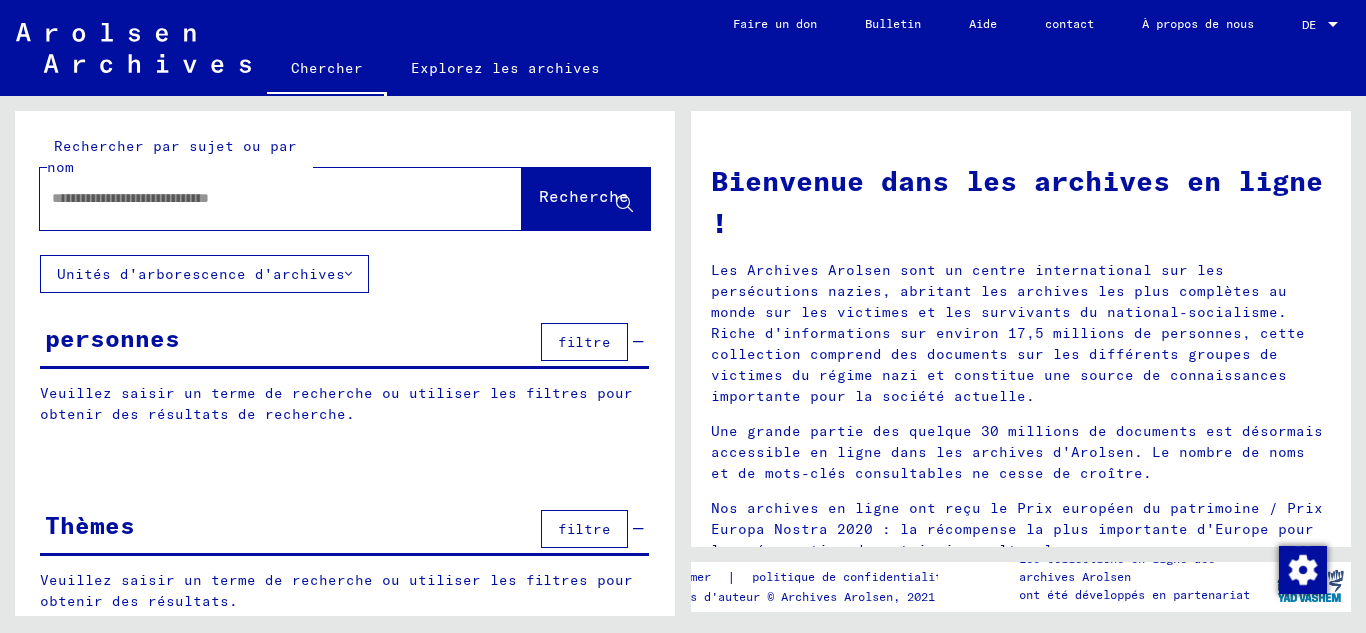 click at bounding box center [257, 198] 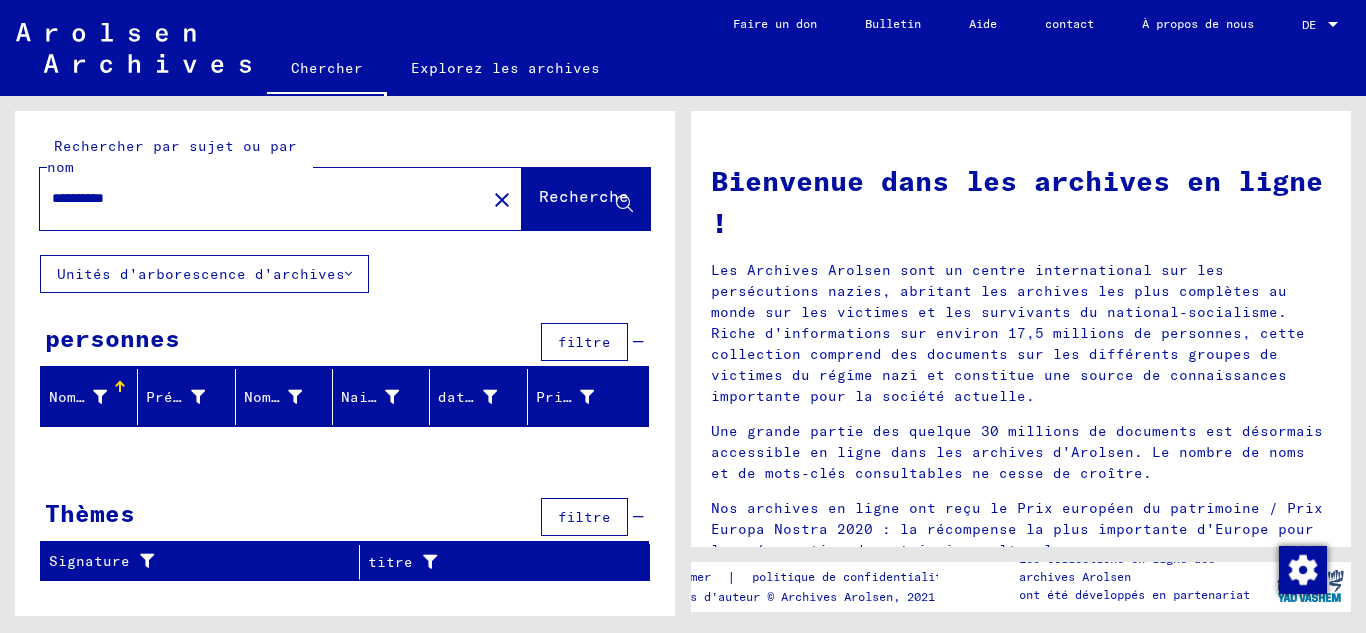 click on "**********" at bounding box center (257, 198) 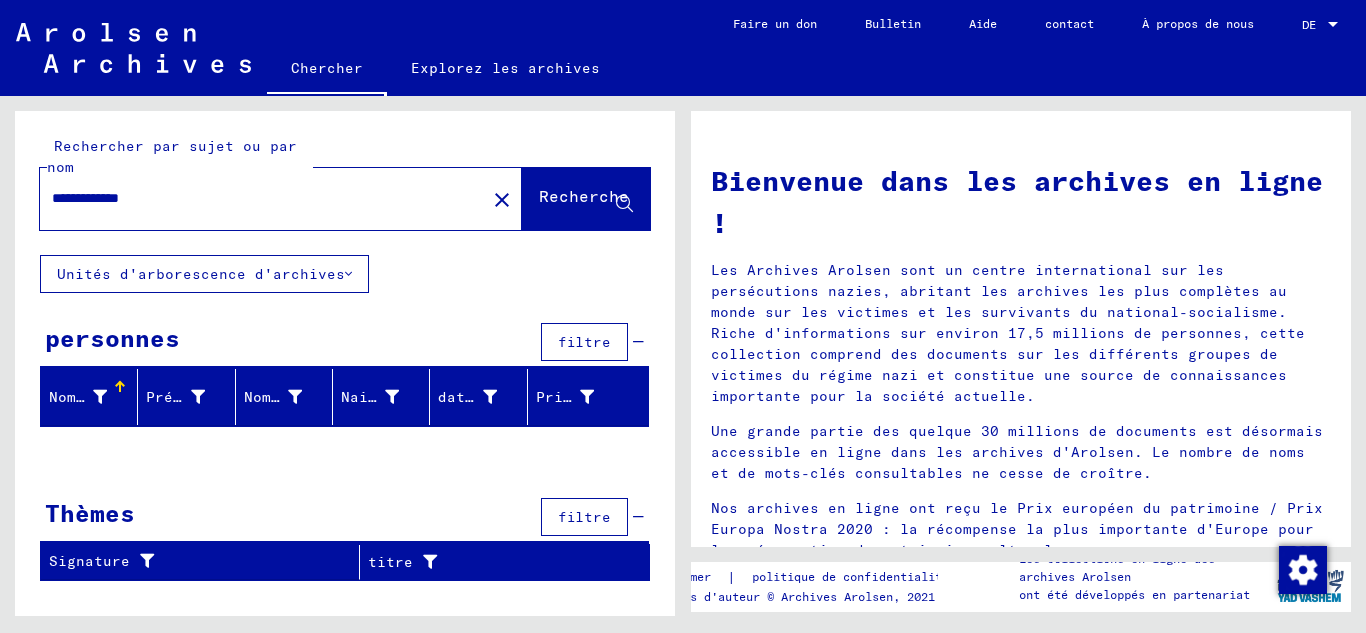 drag, startPoint x: 115, startPoint y: 195, endPoint x: 177, endPoint y: 196, distance: 62.008064 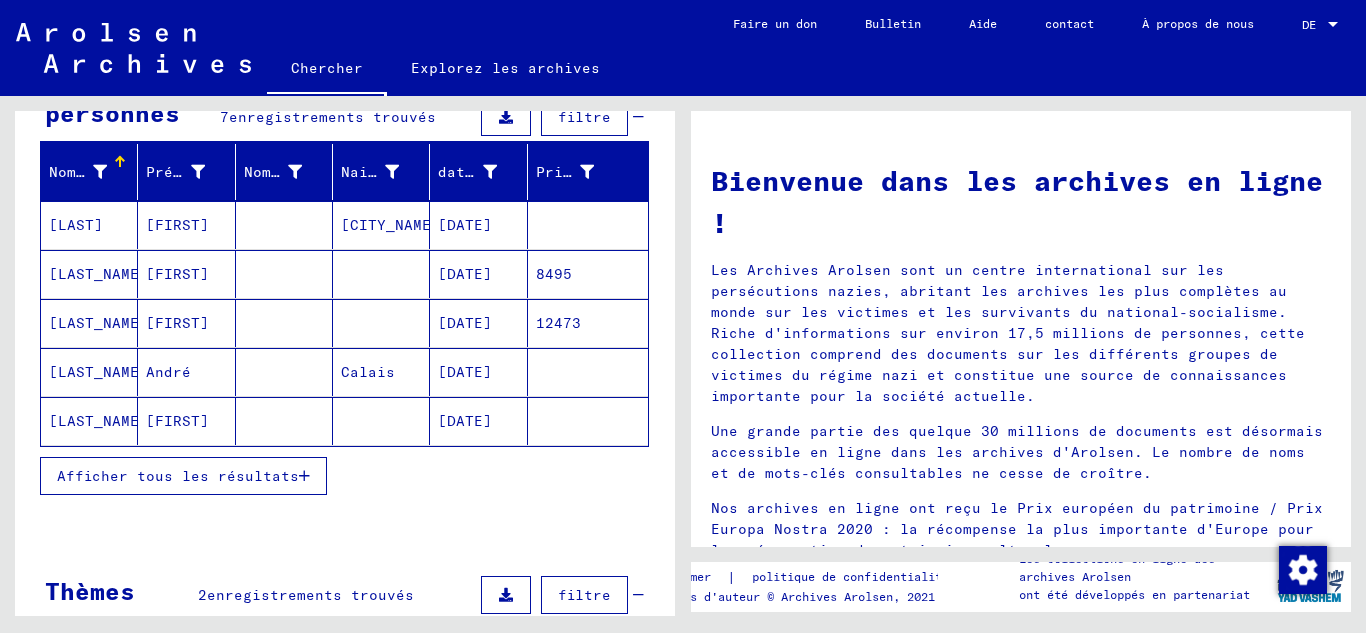 scroll, scrollTop: 300, scrollLeft: 0, axis: vertical 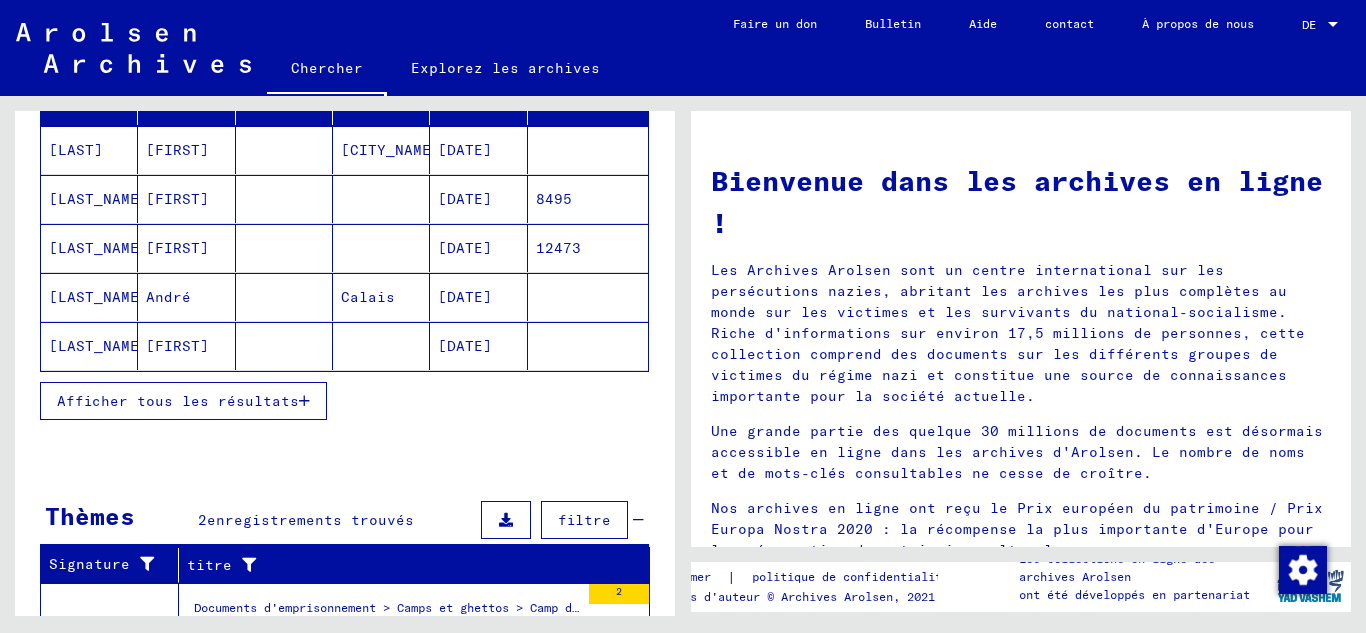 click on "Afficher tous les résultats" at bounding box center [178, 401] 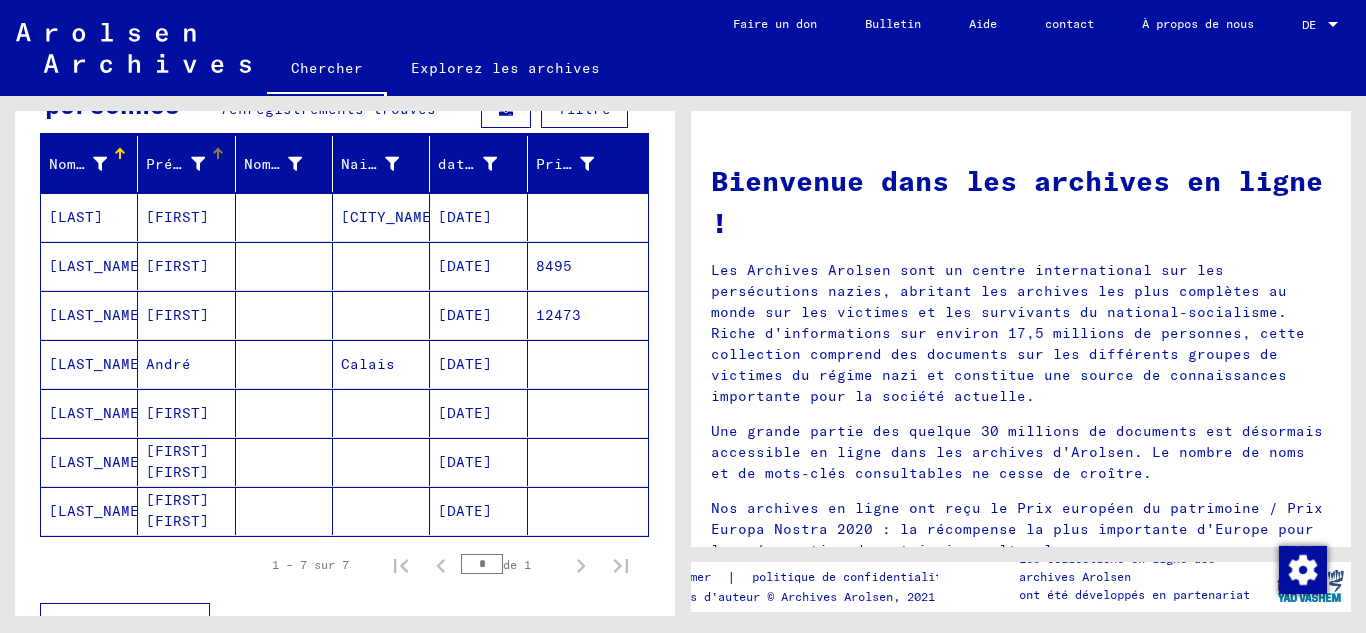 scroll, scrollTop: 0, scrollLeft: 0, axis: both 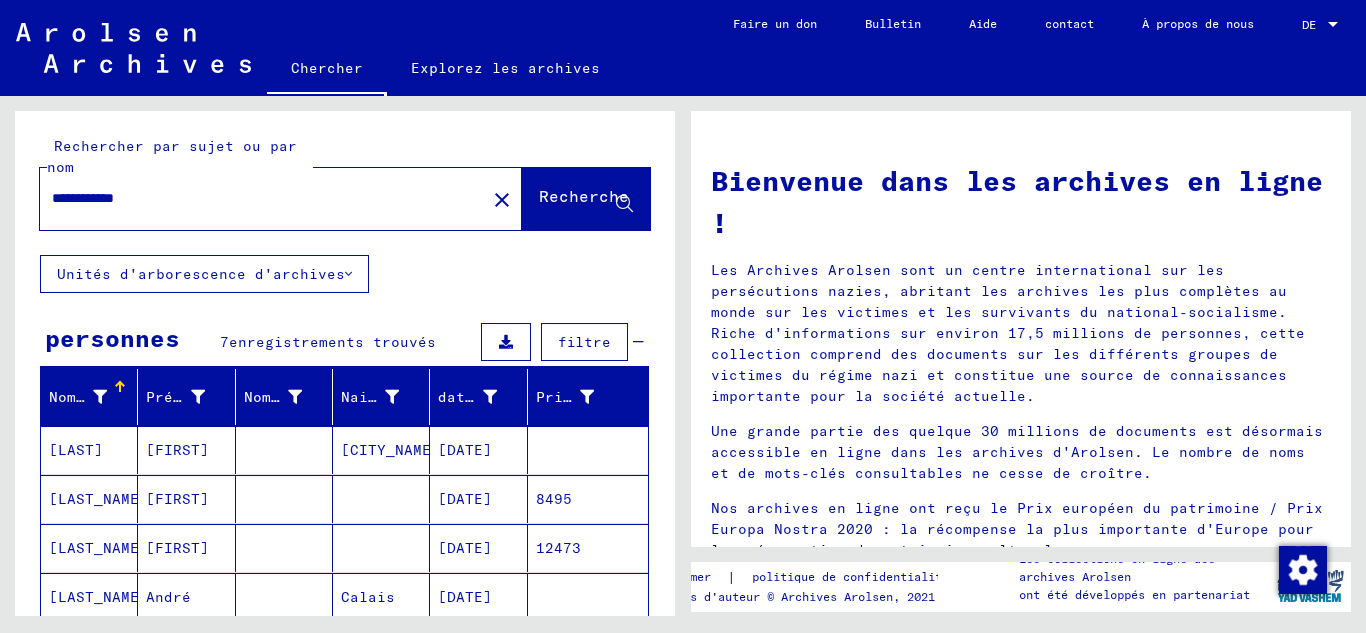 drag, startPoint x: 190, startPoint y: 197, endPoint x: 0, endPoint y: 157, distance: 194.16487 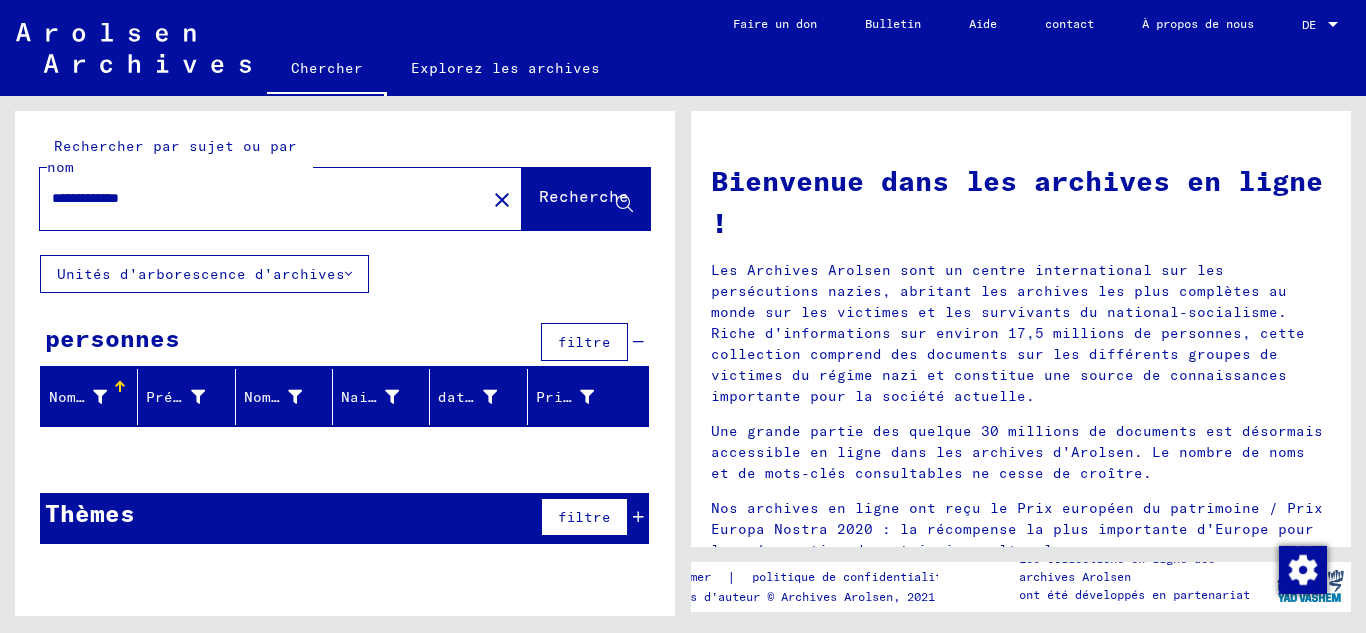 drag, startPoint x: 194, startPoint y: 195, endPoint x: 0, endPoint y: 207, distance: 194.37077 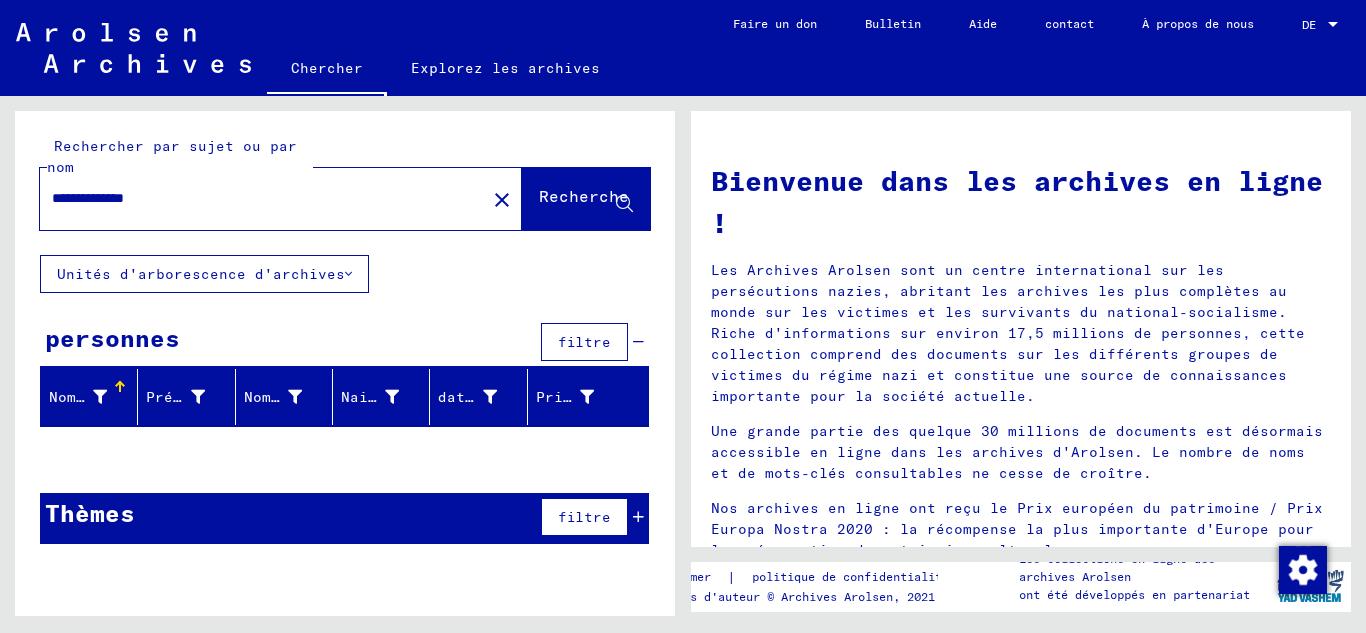 drag, startPoint x: 136, startPoint y: 205, endPoint x: 125, endPoint y: 202, distance: 11.401754 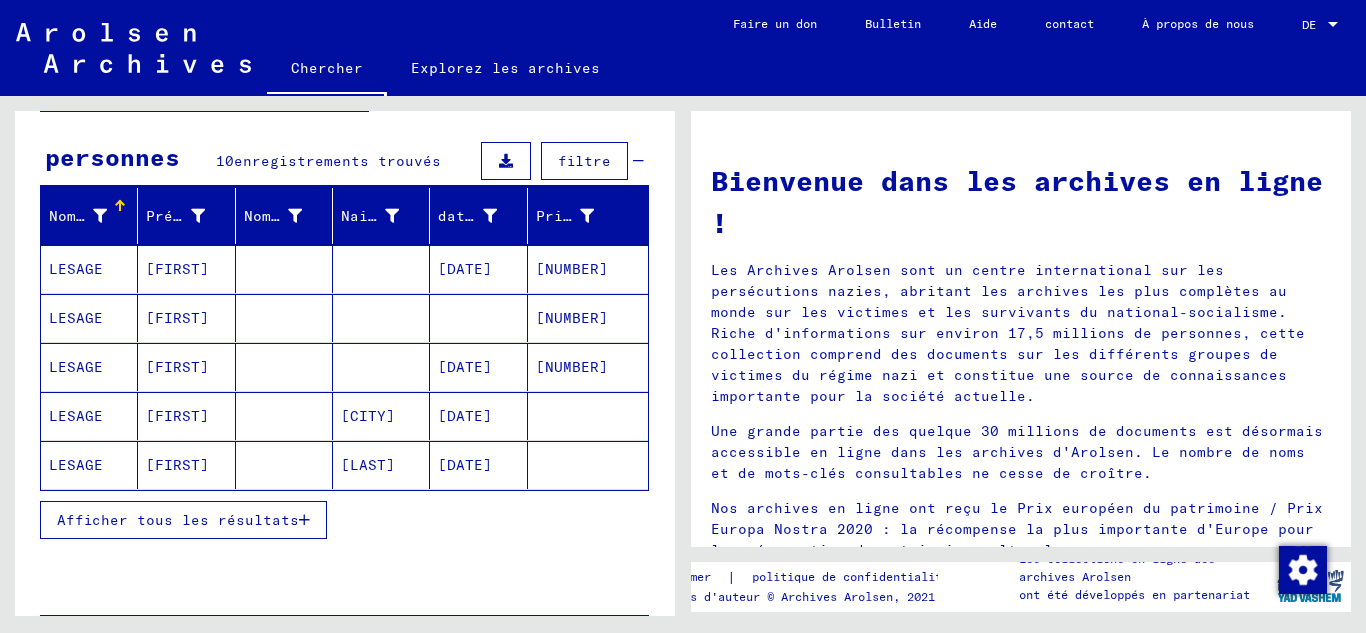 scroll, scrollTop: 200, scrollLeft: 0, axis: vertical 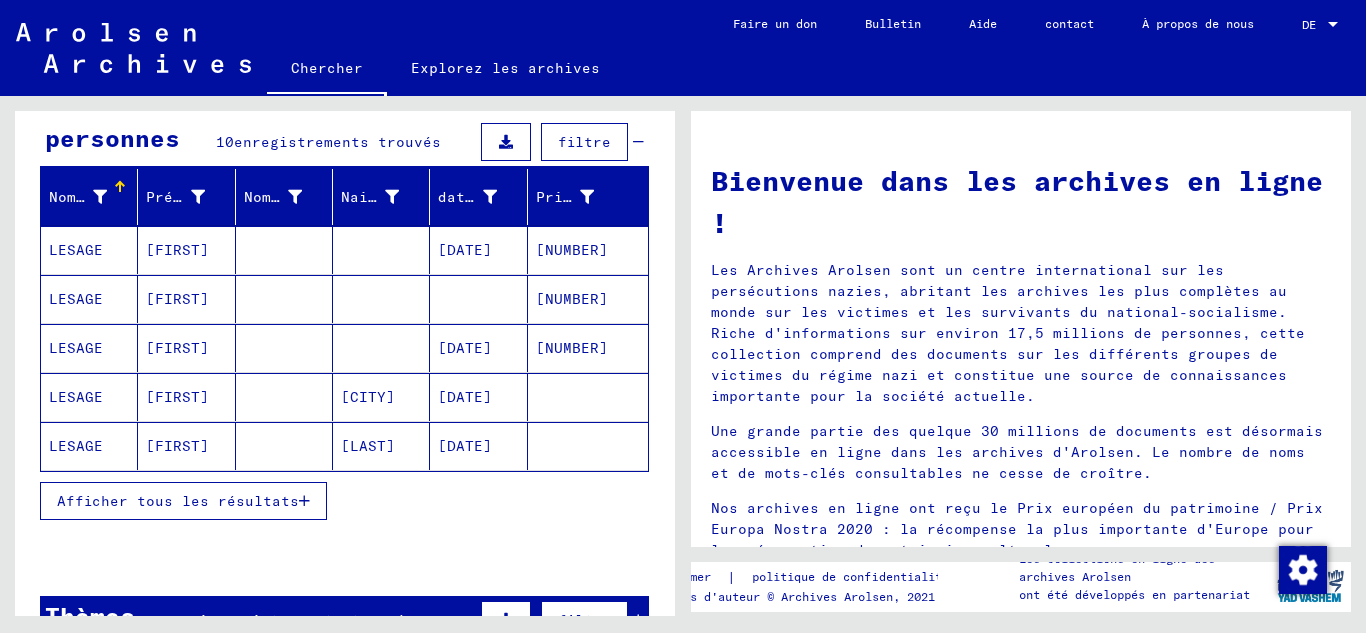 click on "Afficher tous les résultats" at bounding box center (183, 501) 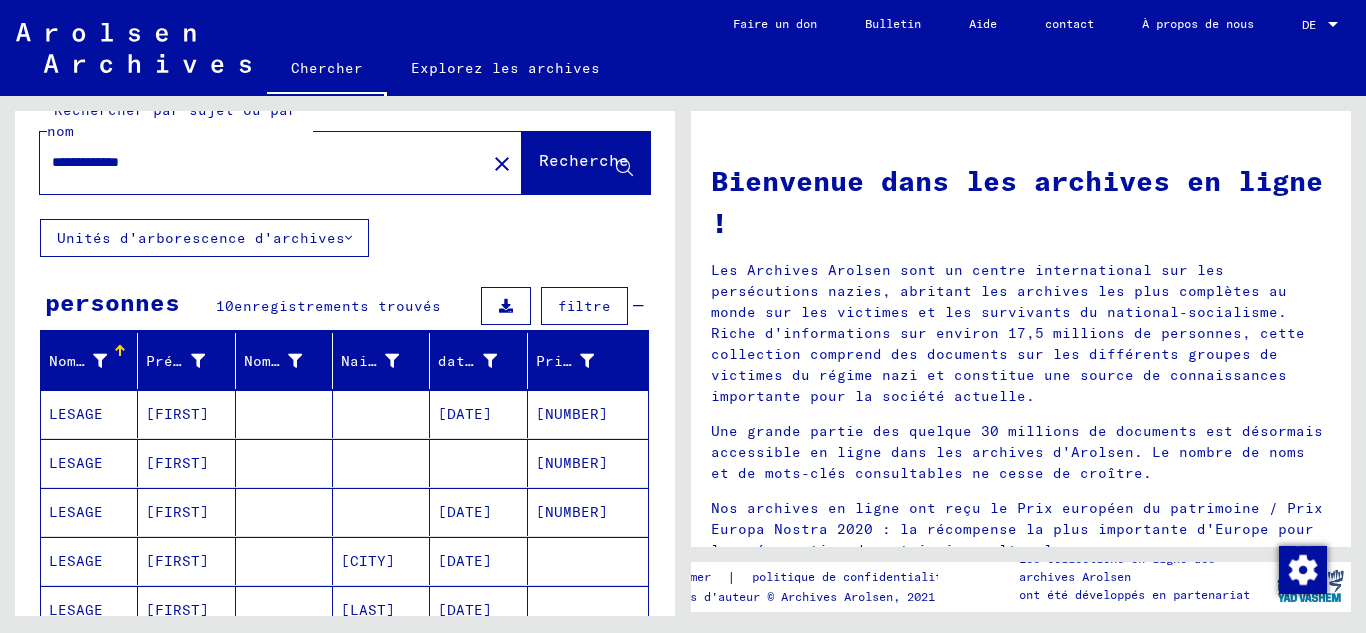 scroll, scrollTop: 0, scrollLeft: 0, axis: both 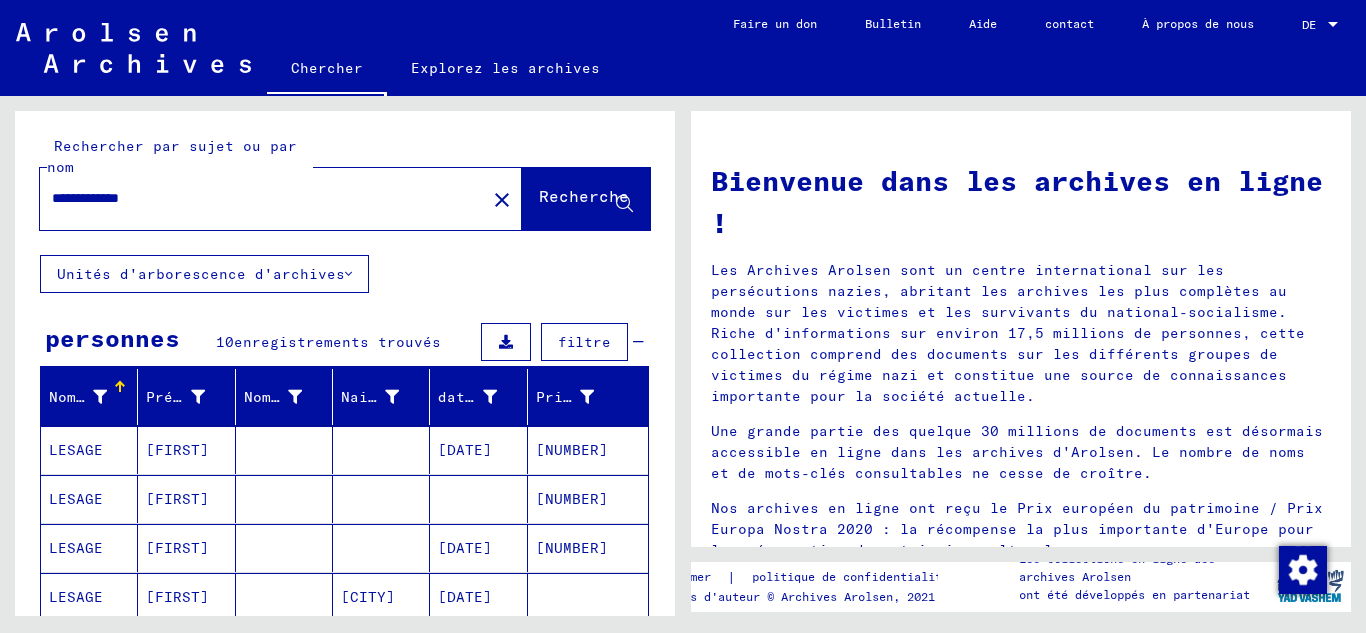 drag, startPoint x: 178, startPoint y: 196, endPoint x: 0, endPoint y: 217, distance: 179.23448 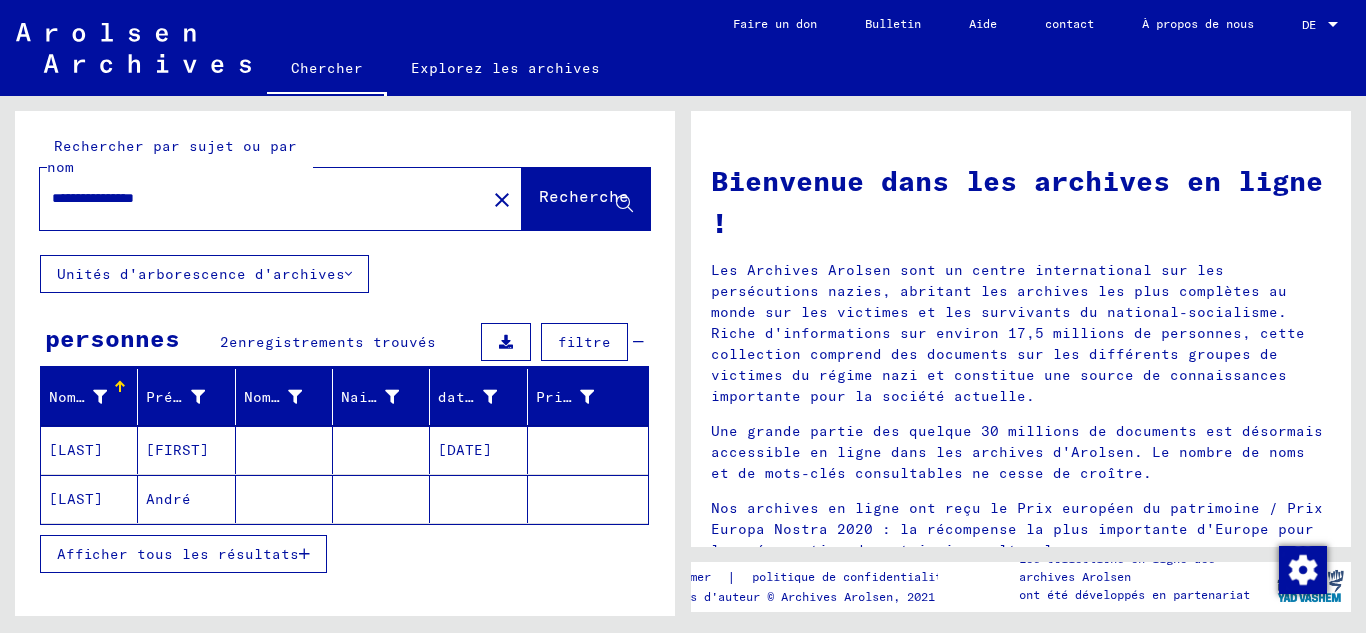 click on "[LAST]" at bounding box center [76, 450] 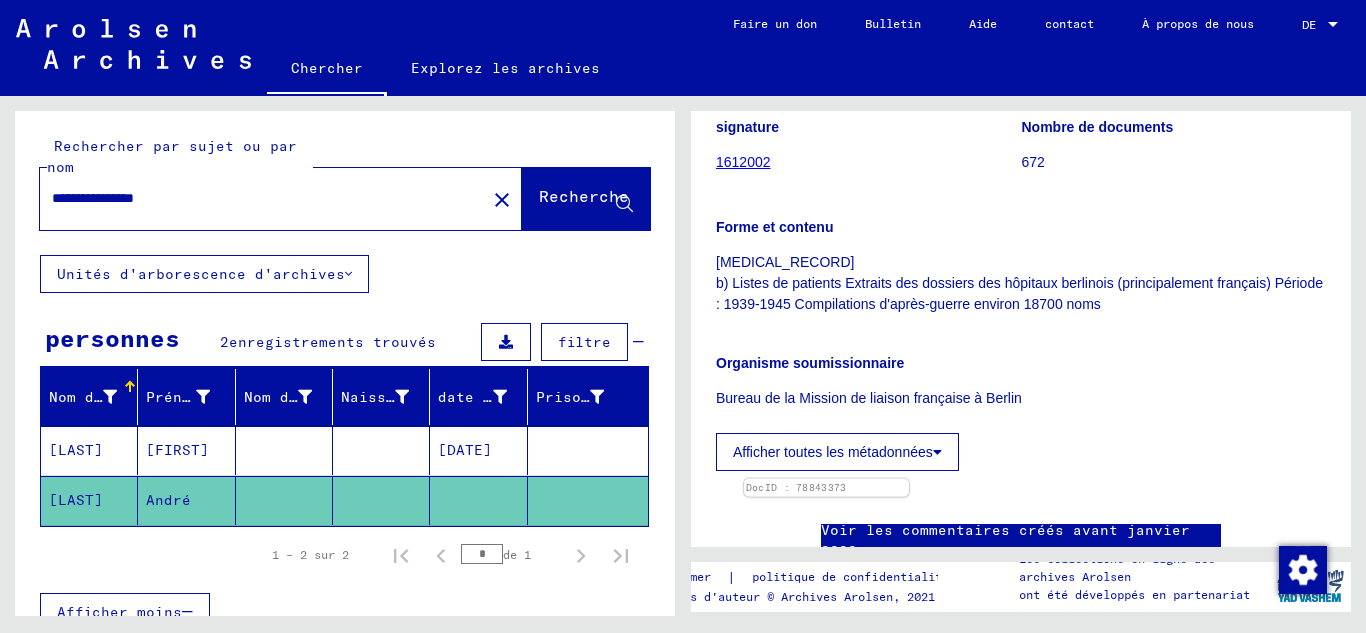 scroll, scrollTop: 0, scrollLeft: 0, axis: both 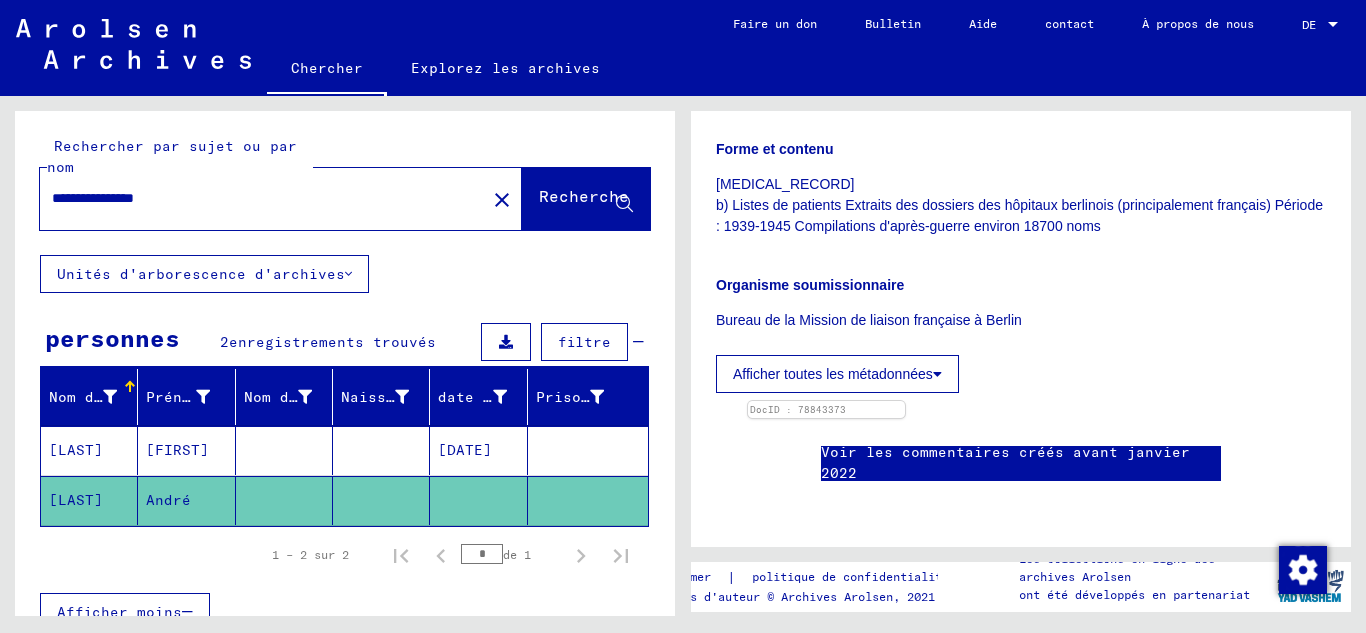 drag, startPoint x: 149, startPoint y: 195, endPoint x: 222, endPoint y: 202, distance: 73.33485 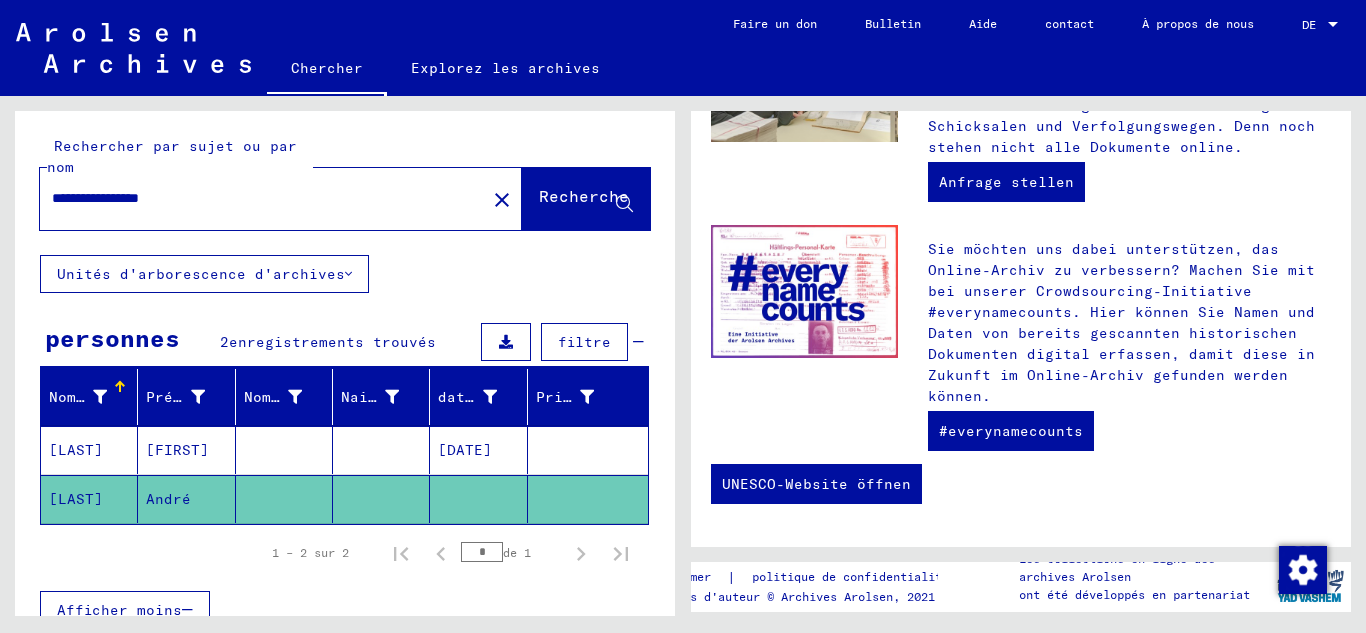 scroll, scrollTop: 0, scrollLeft: 0, axis: both 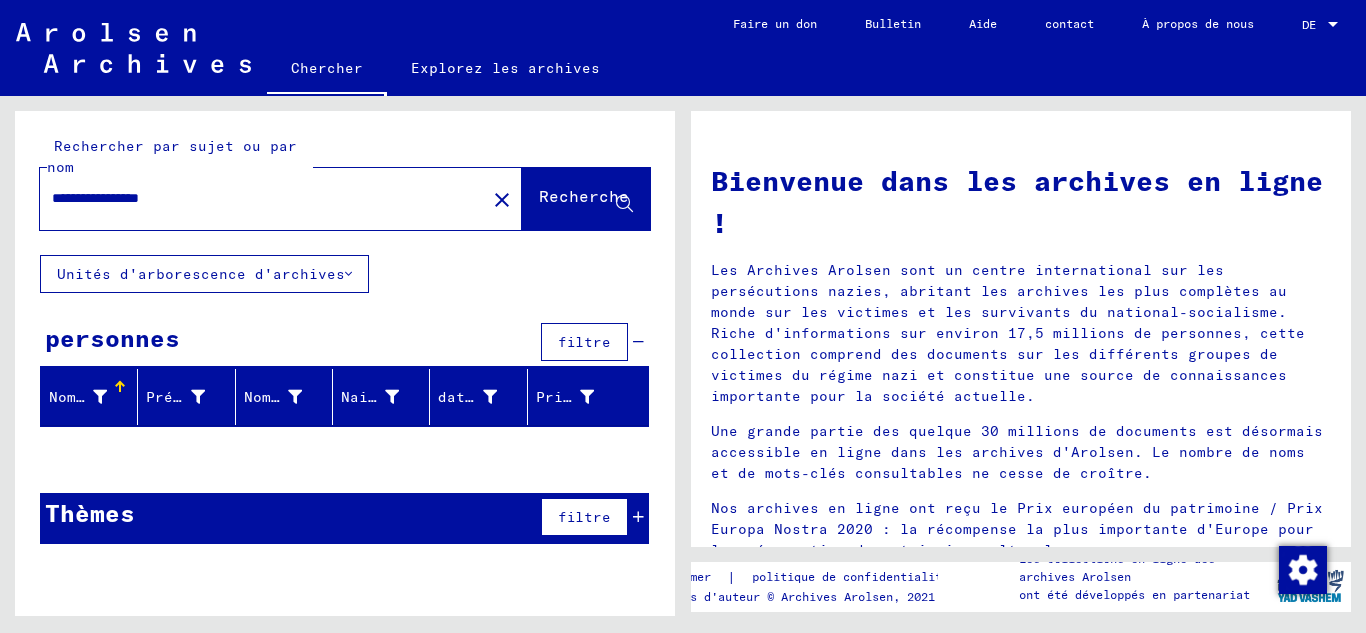 drag, startPoint x: 214, startPoint y: 207, endPoint x: 0, endPoint y: 198, distance: 214.18916 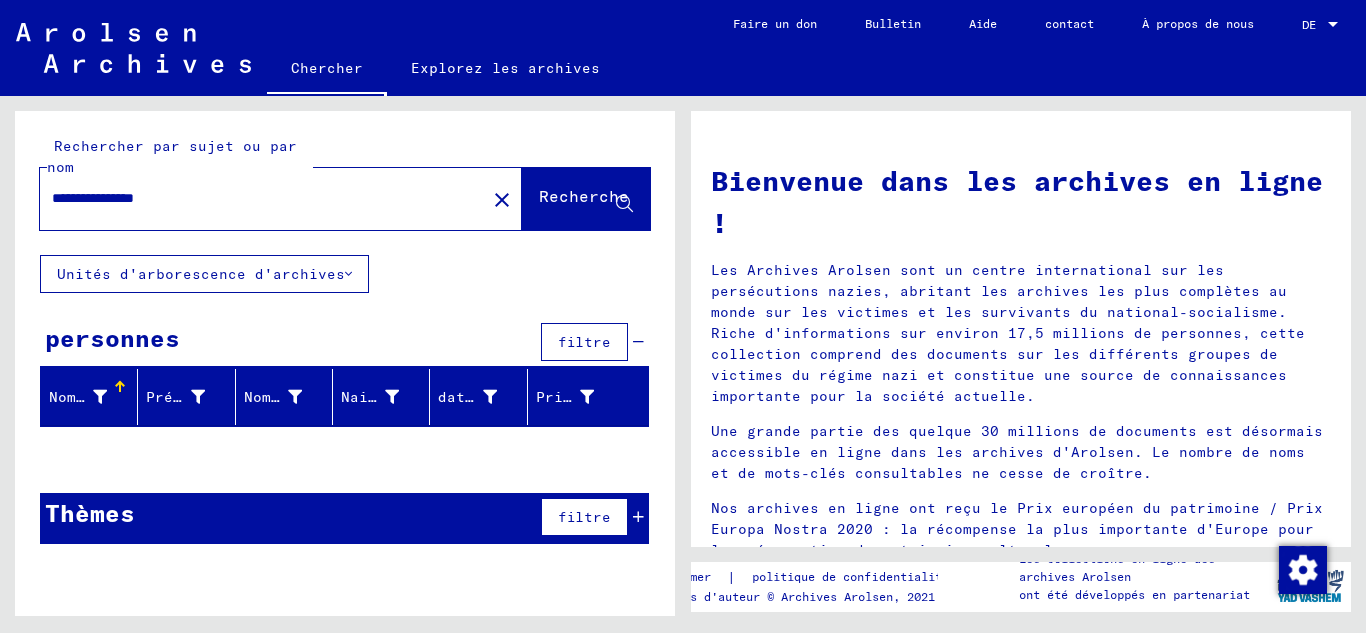 click on "**********" at bounding box center [257, 198] 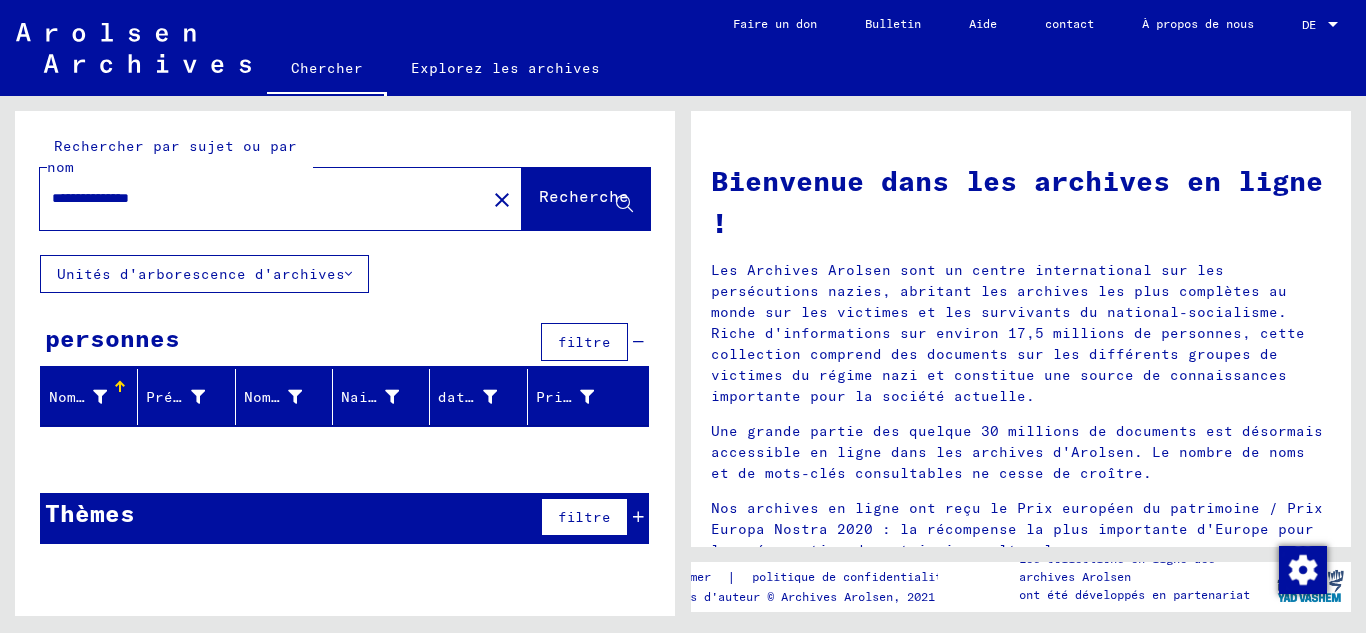 click on "**********" at bounding box center [345, 183] 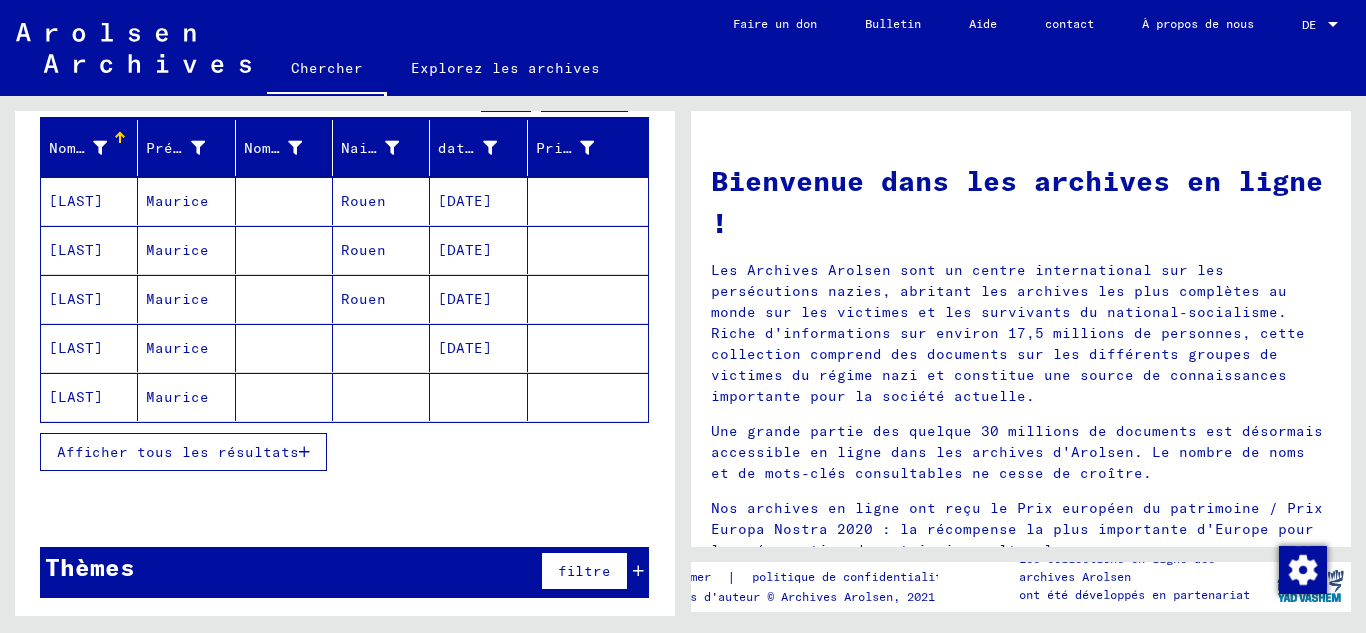 scroll, scrollTop: 253, scrollLeft: 0, axis: vertical 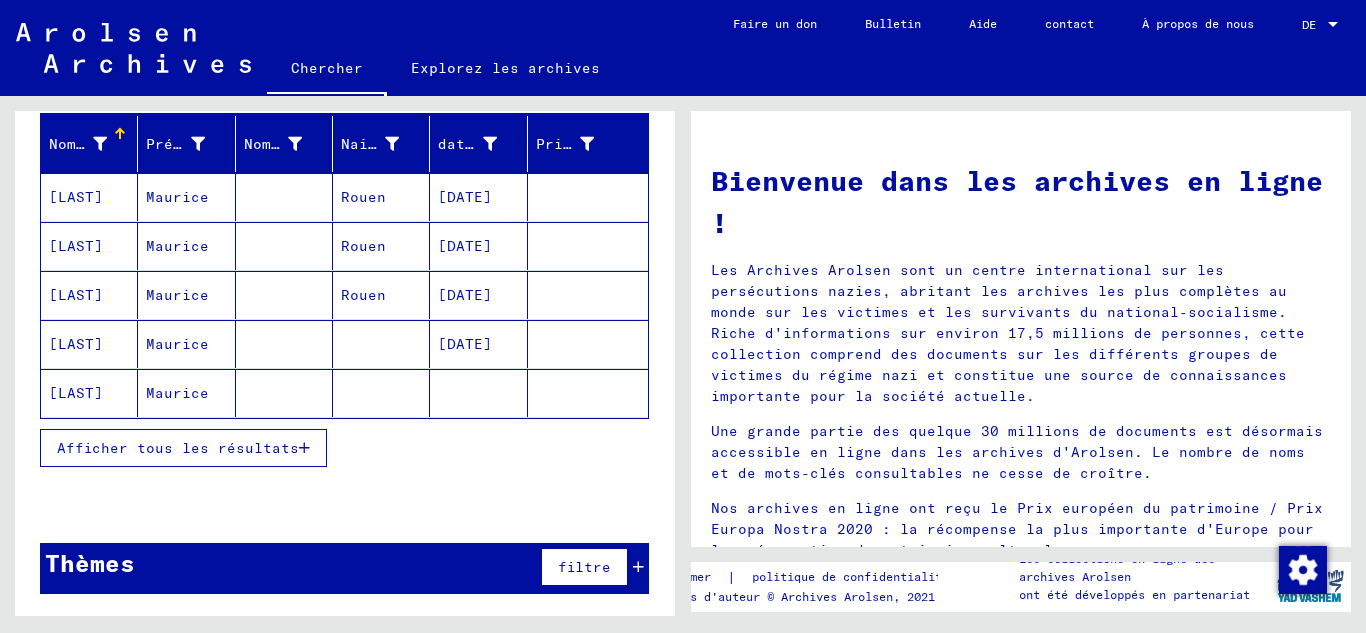 click on "Afficher tous les résultats" at bounding box center (178, 448) 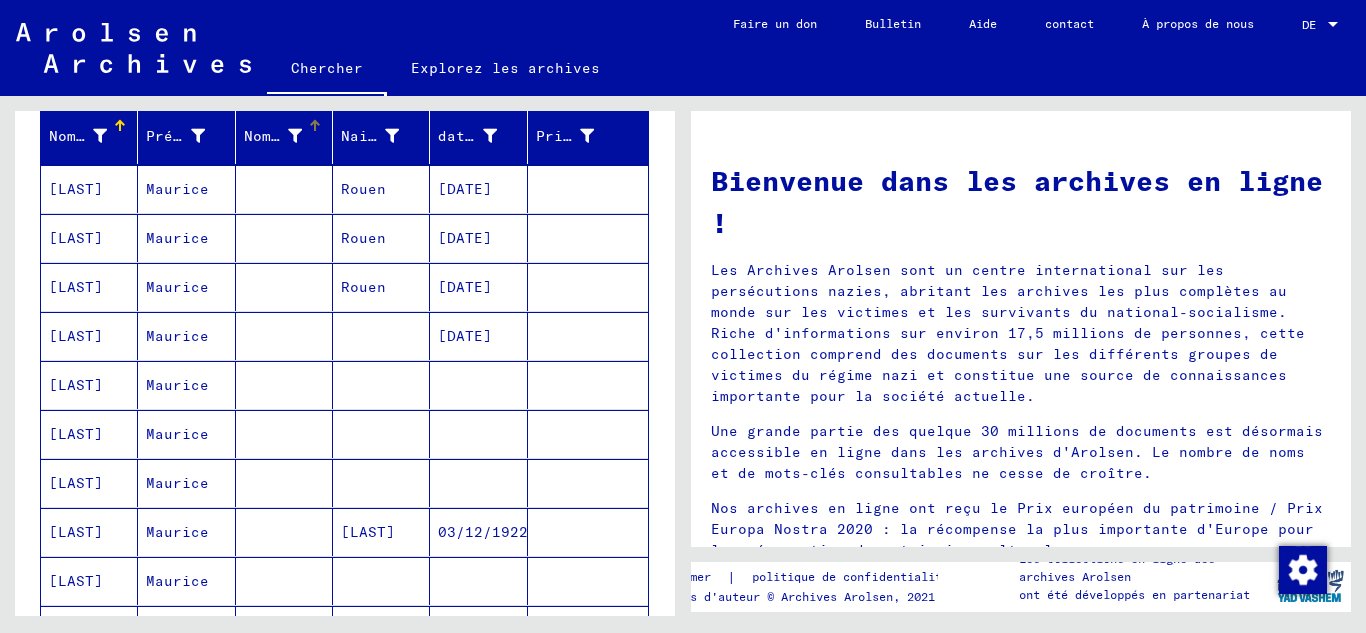 scroll, scrollTop: 0, scrollLeft: 0, axis: both 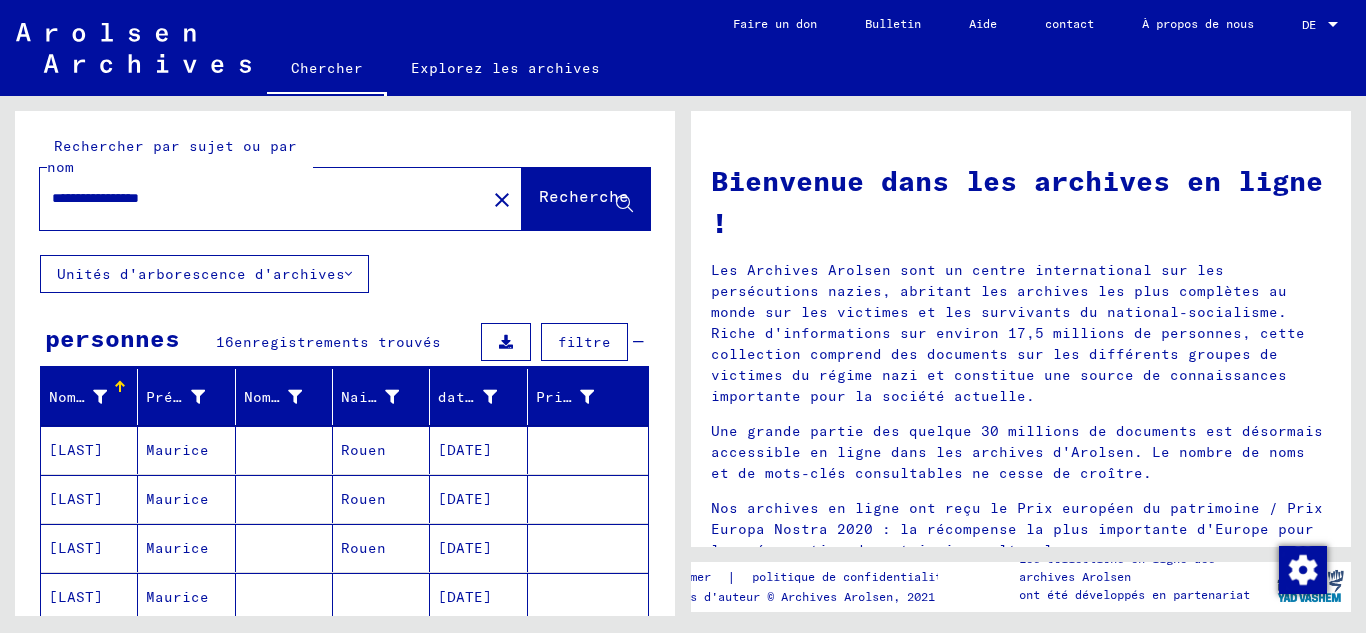 drag, startPoint x: 140, startPoint y: 199, endPoint x: 223, endPoint y: 227, distance: 87.595665 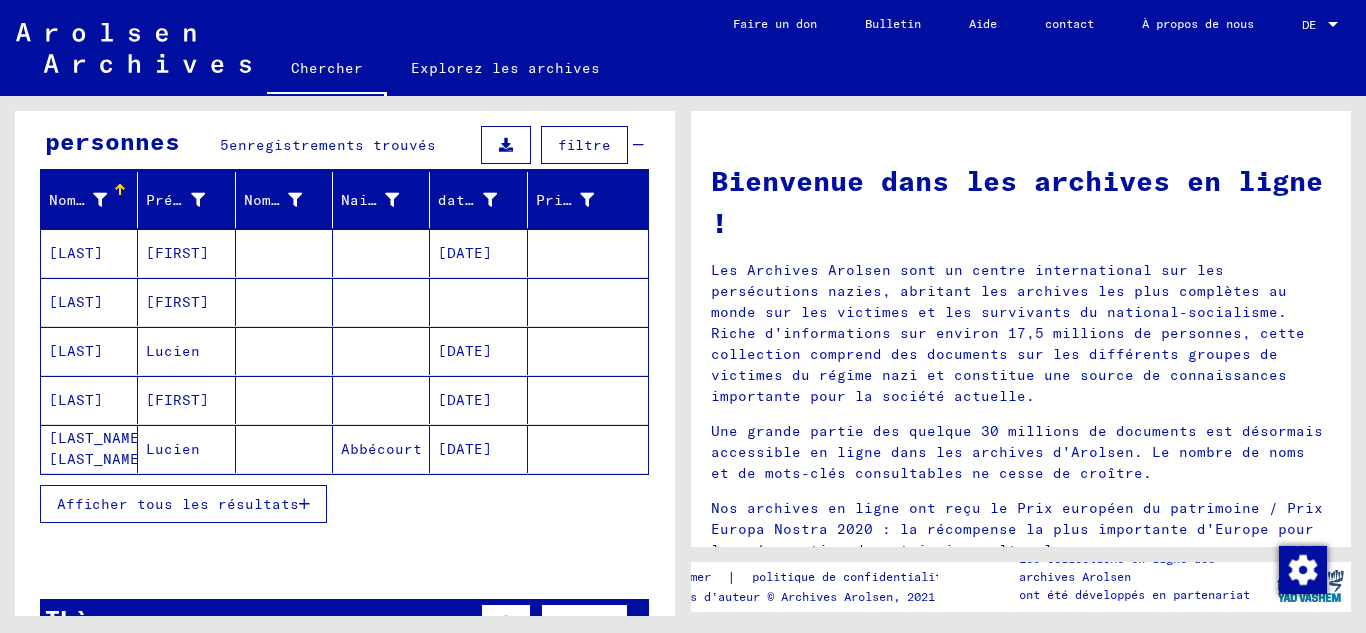 scroll, scrollTop: 200, scrollLeft: 0, axis: vertical 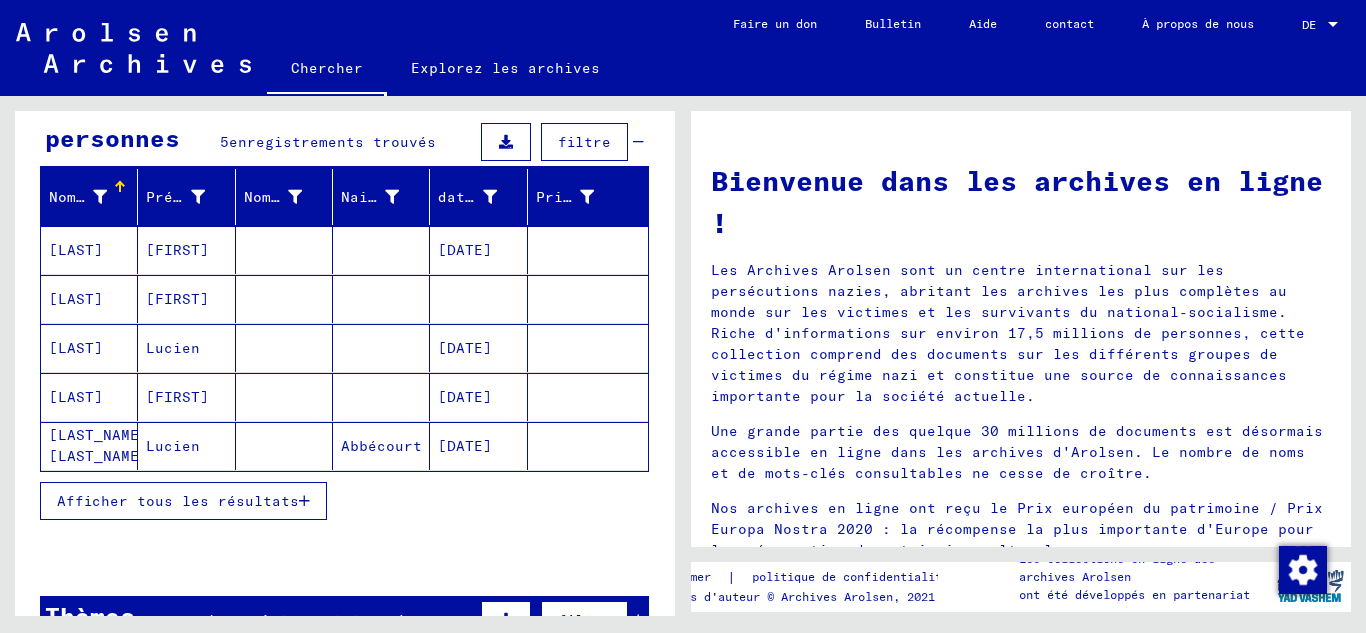 click on "Afficher tous les résultats" at bounding box center (178, 501) 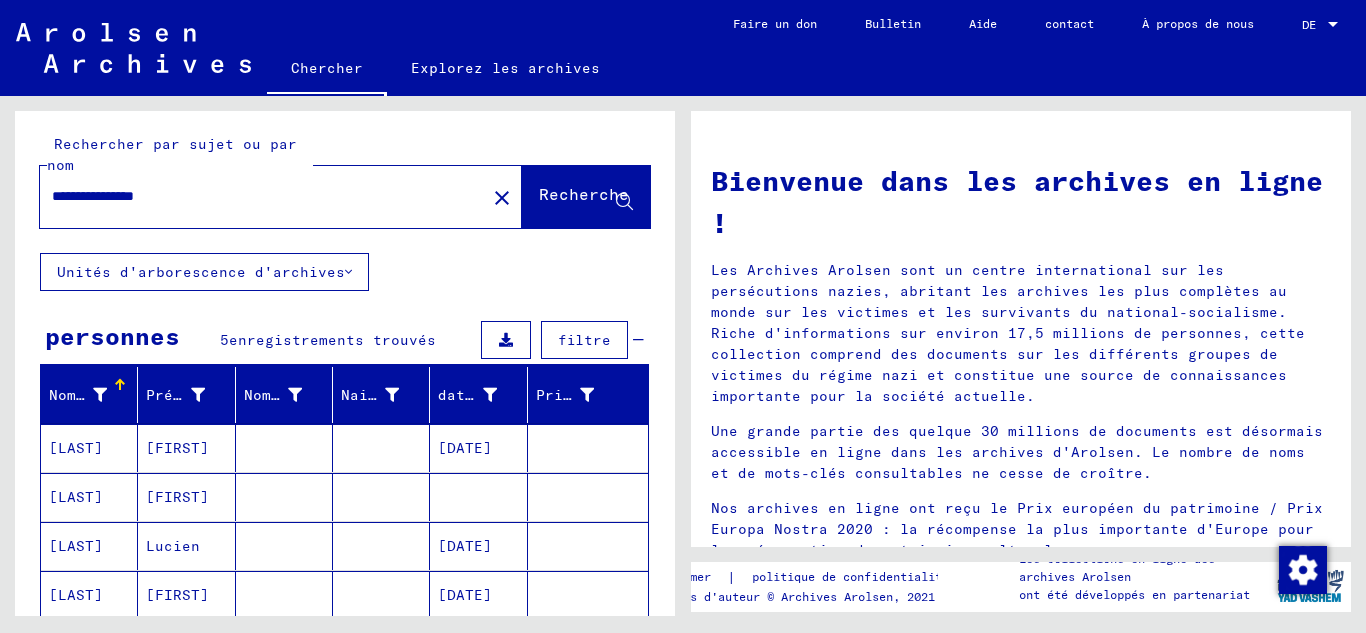 scroll, scrollTop: 0, scrollLeft: 0, axis: both 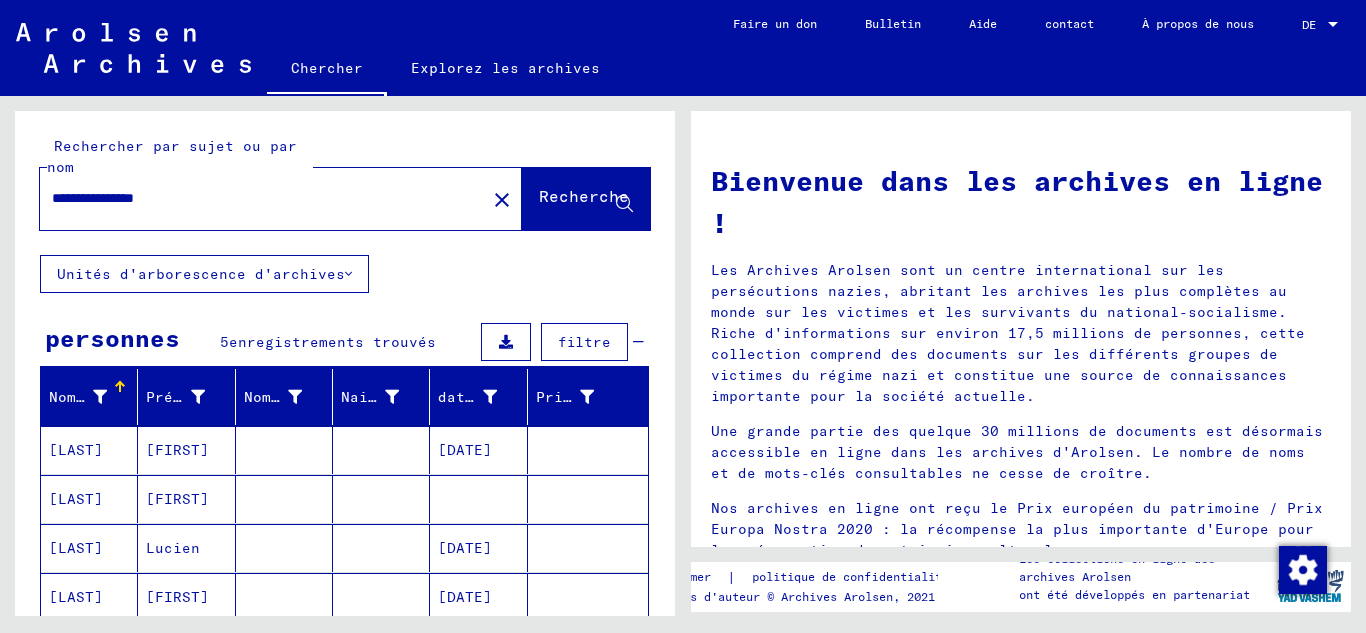 drag, startPoint x: 208, startPoint y: 191, endPoint x: 0, endPoint y: 201, distance: 208.24025 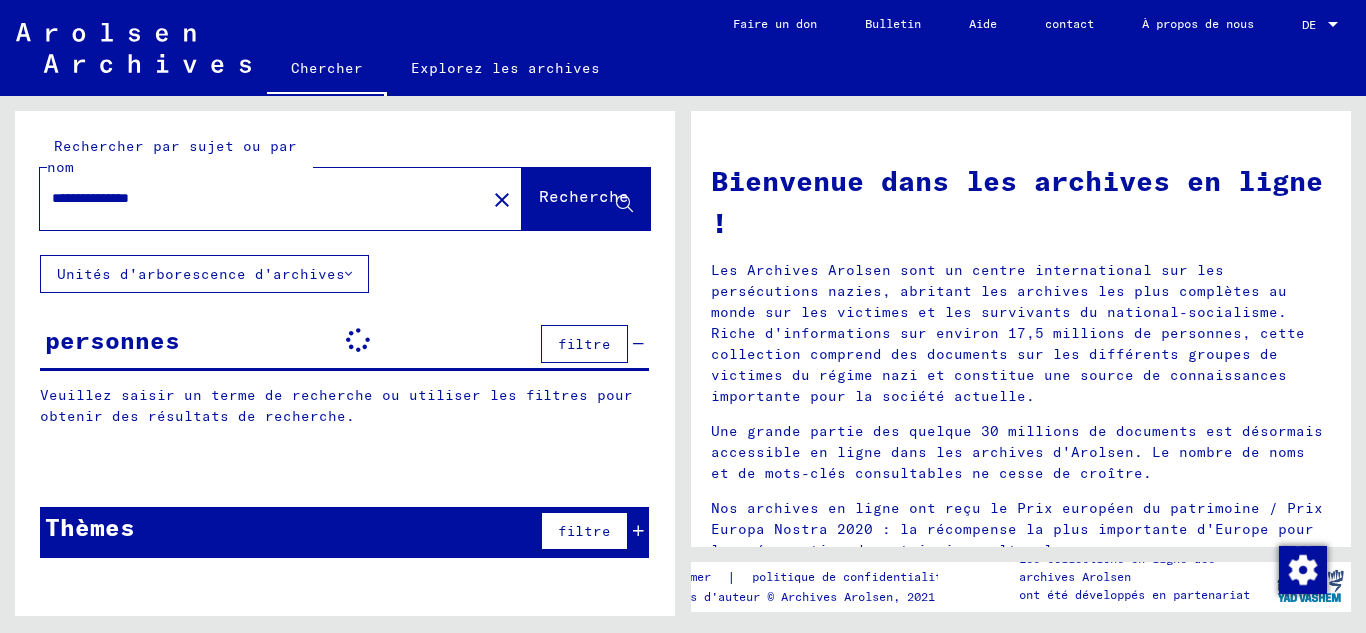 click on "**********" at bounding box center [257, 198] 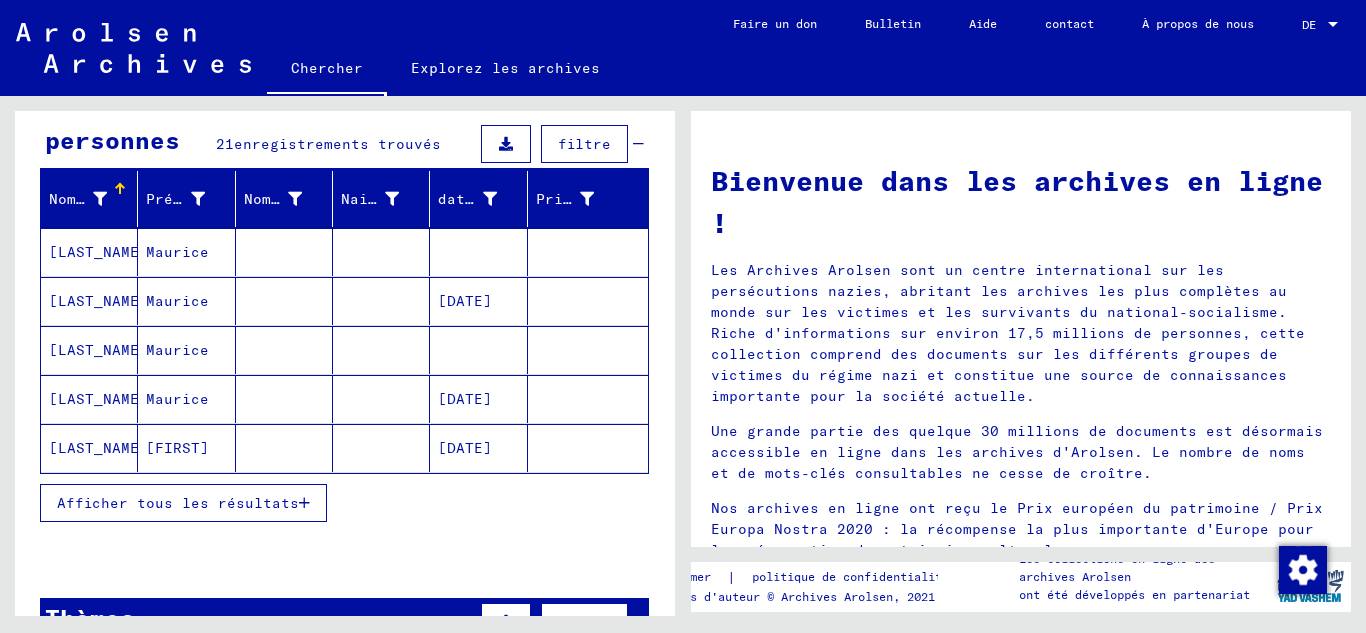scroll, scrollTop: 200, scrollLeft: 0, axis: vertical 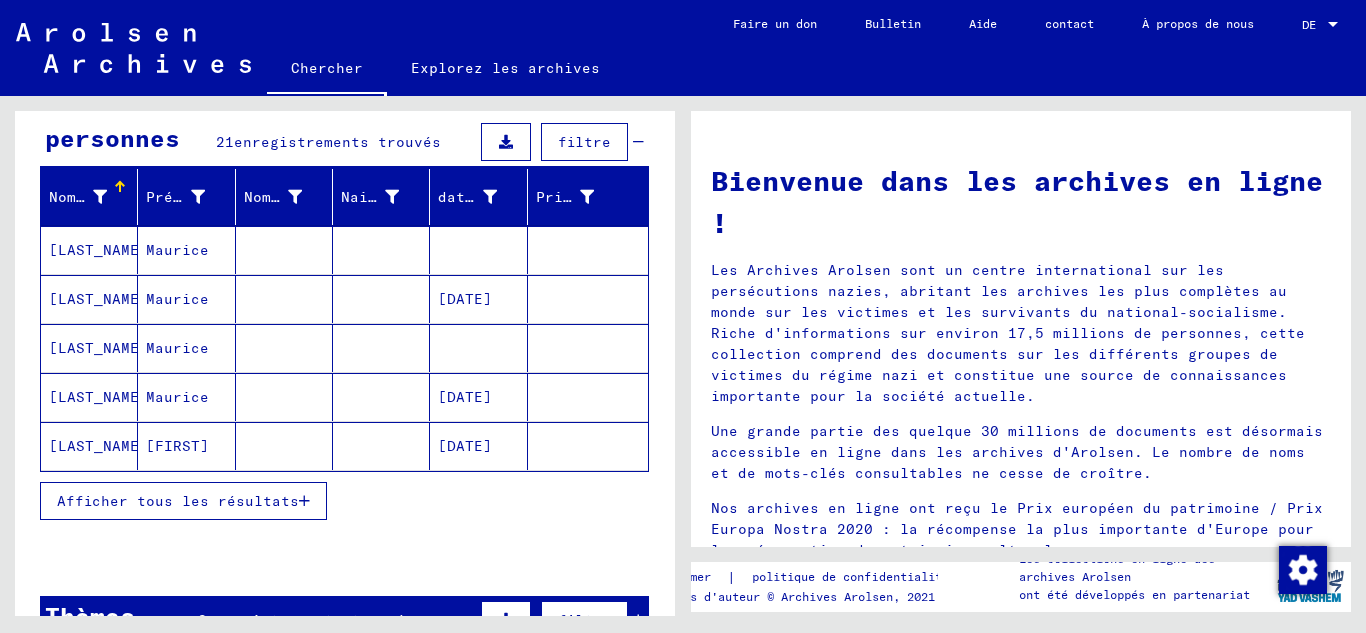click on "Afficher tous les résultats" at bounding box center (178, 501) 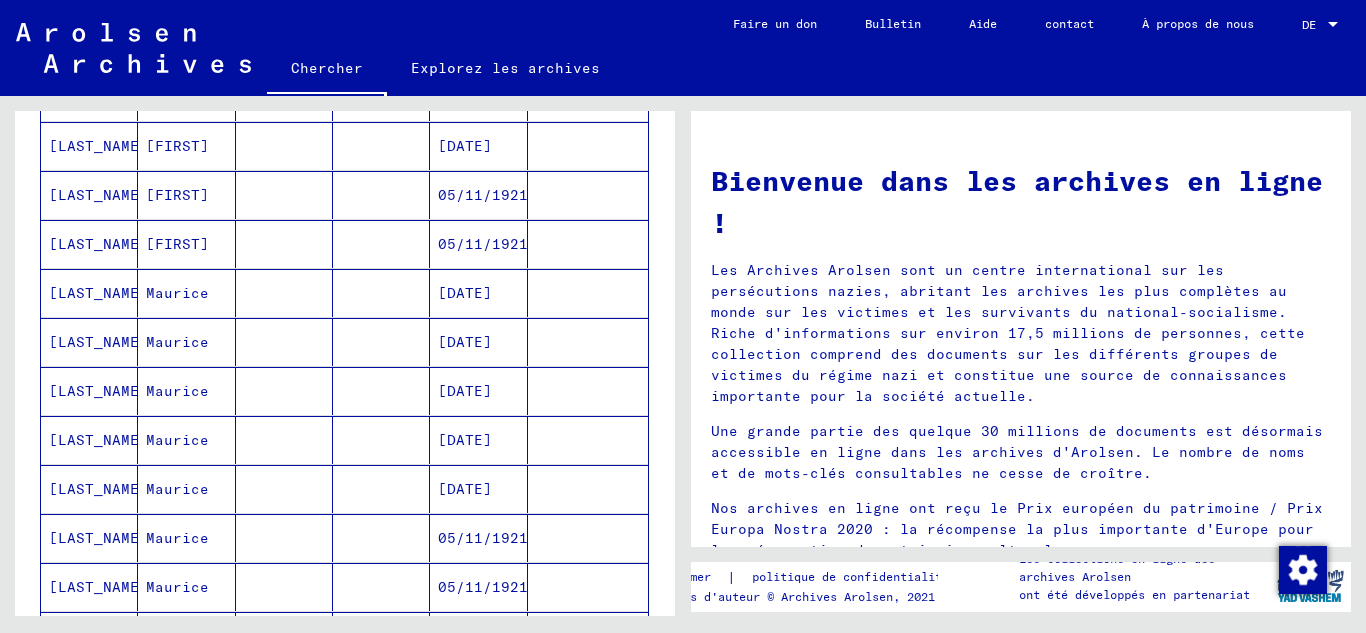 scroll, scrollTop: 0, scrollLeft: 0, axis: both 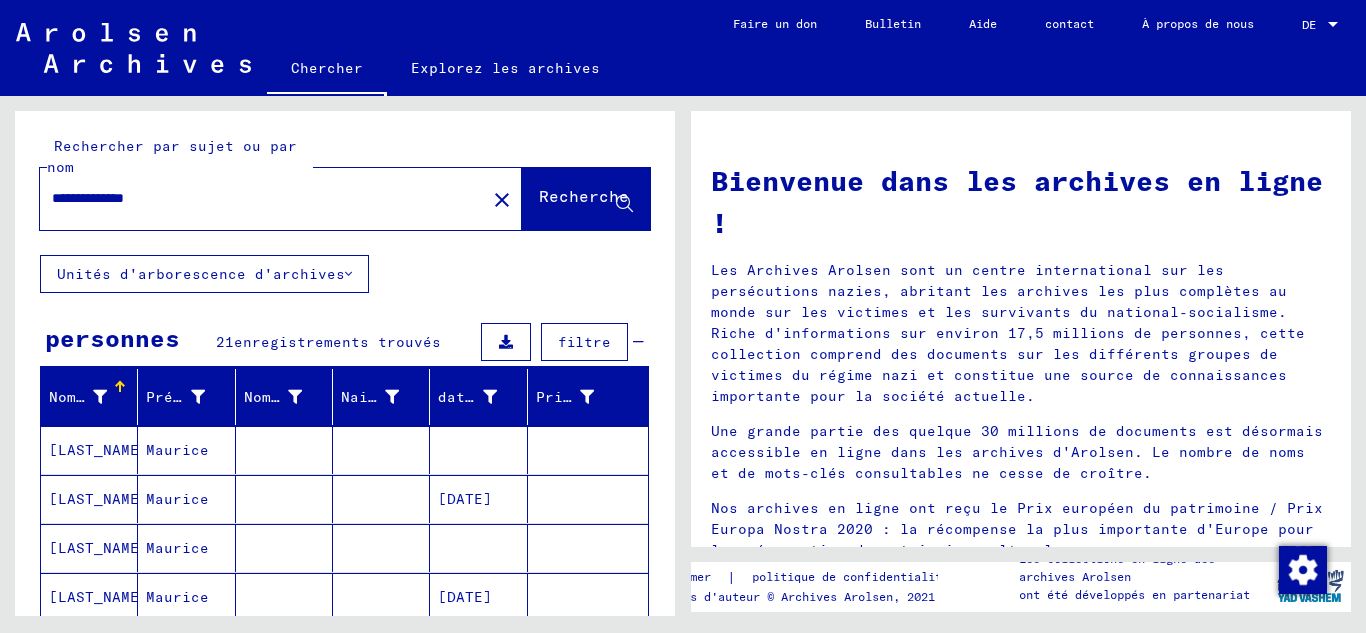 drag, startPoint x: 180, startPoint y: 194, endPoint x: 0, endPoint y: 197, distance: 180.025 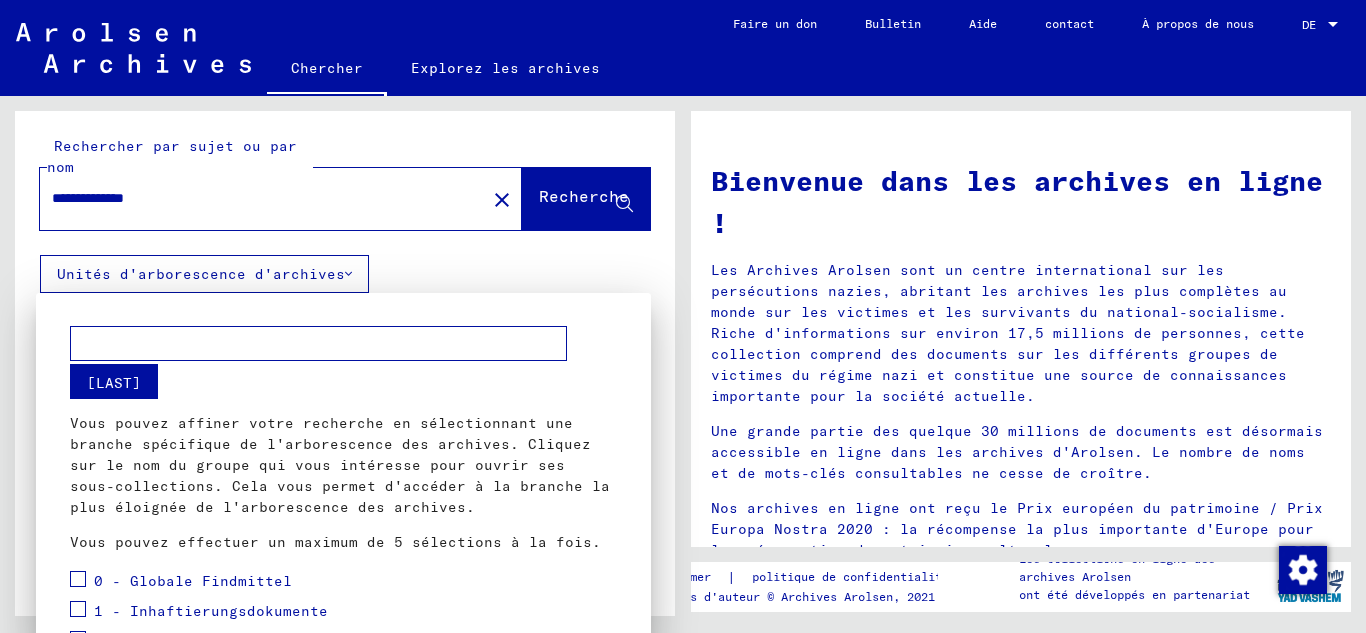scroll, scrollTop: 367, scrollLeft: 0, axis: vertical 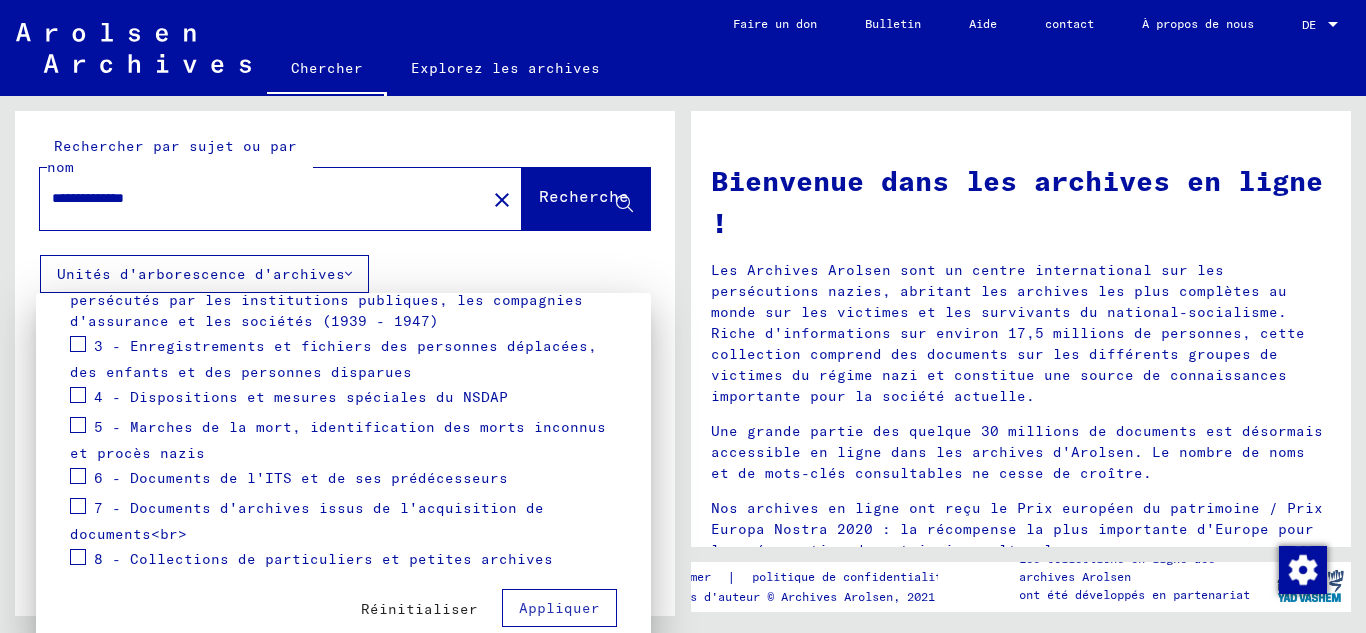 drag, startPoint x: 145, startPoint y: 214, endPoint x: 170, endPoint y: 206, distance: 26.24881 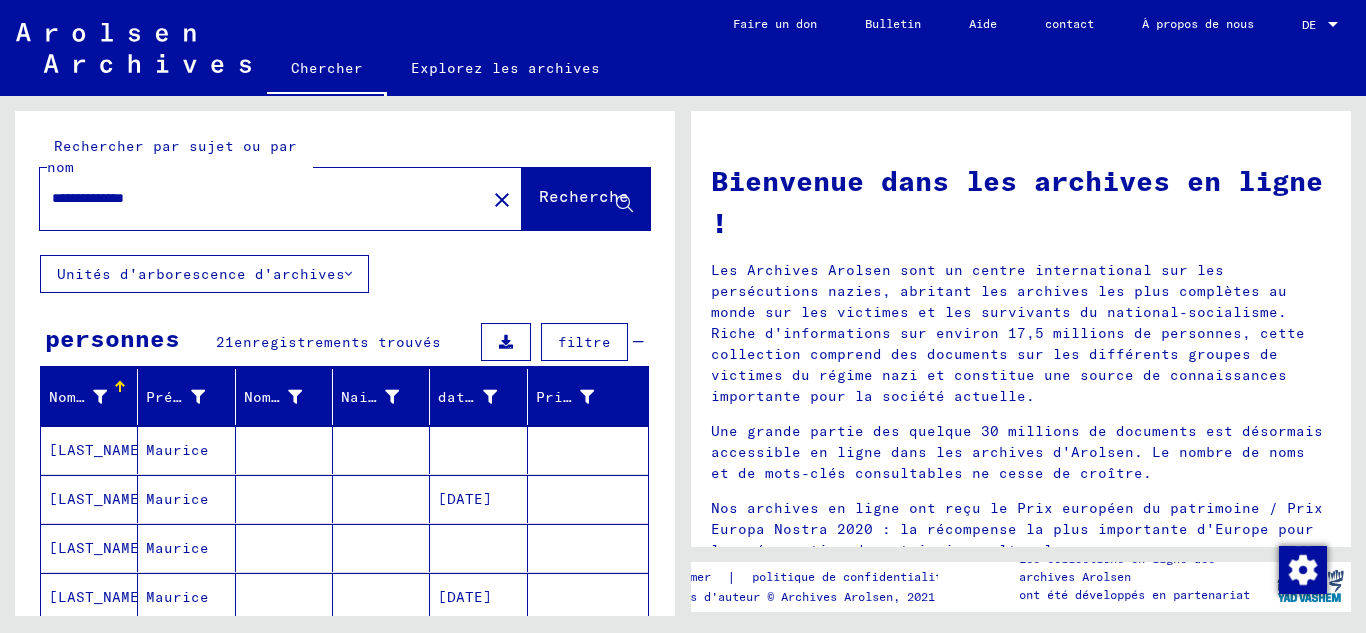 click on "**********" at bounding box center (257, 198) 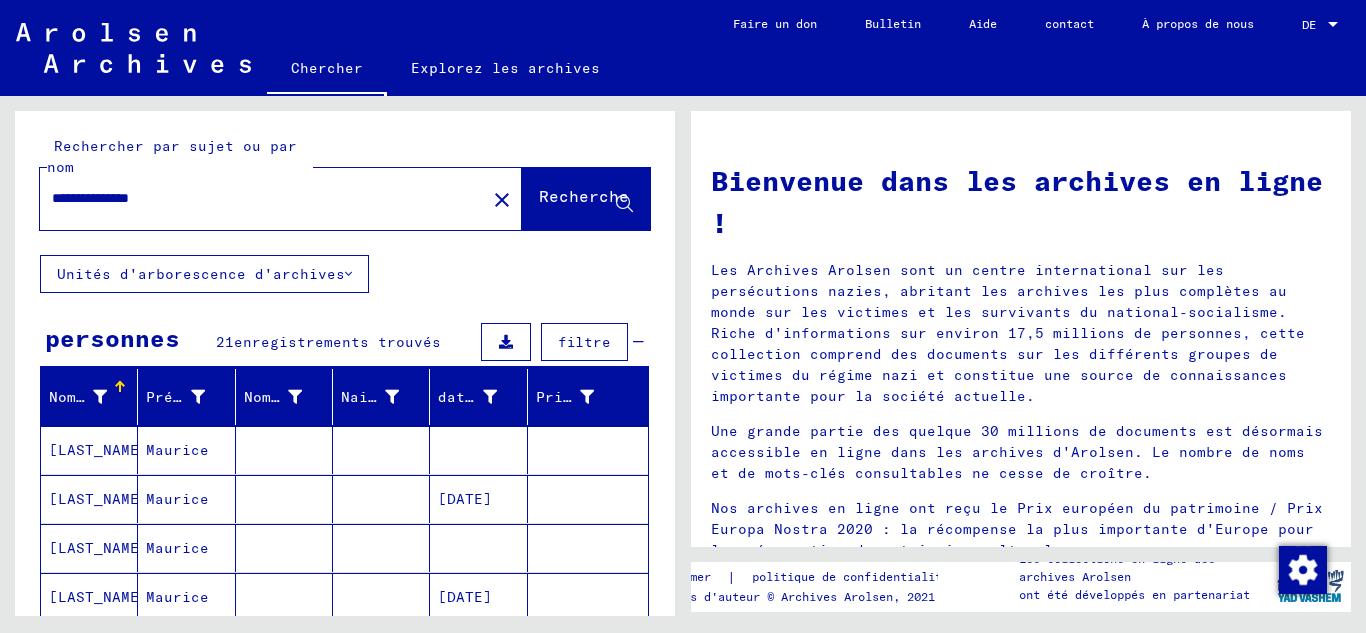 click on "**********" at bounding box center (257, 198) 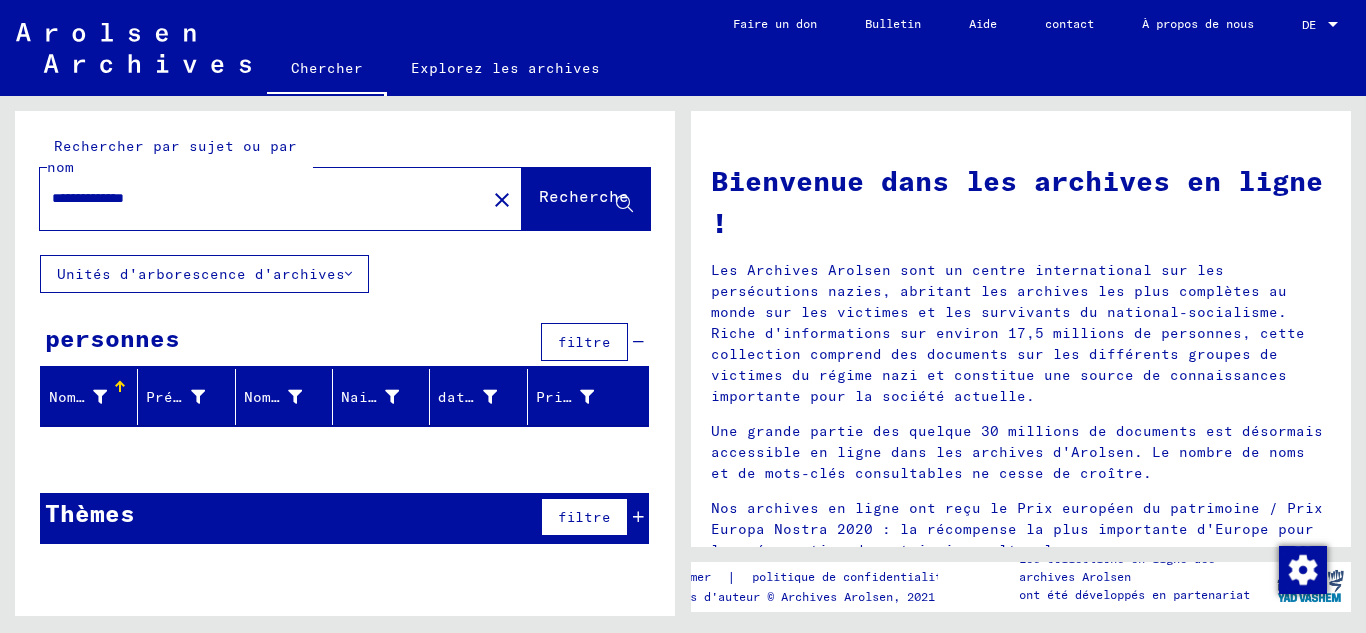 drag, startPoint x: 186, startPoint y: 192, endPoint x: 0, endPoint y: 193, distance: 186.00269 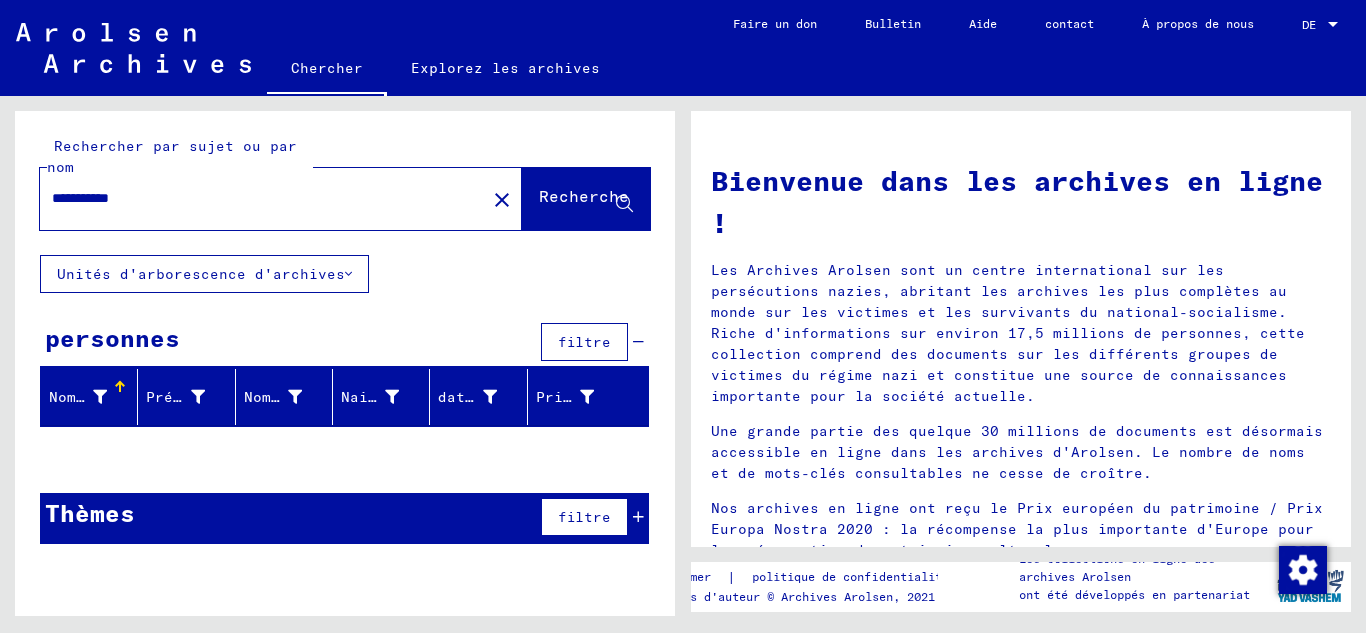 drag, startPoint x: 191, startPoint y: 194, endPoint x: 0, endPoint y: 164, distance: 193.34166 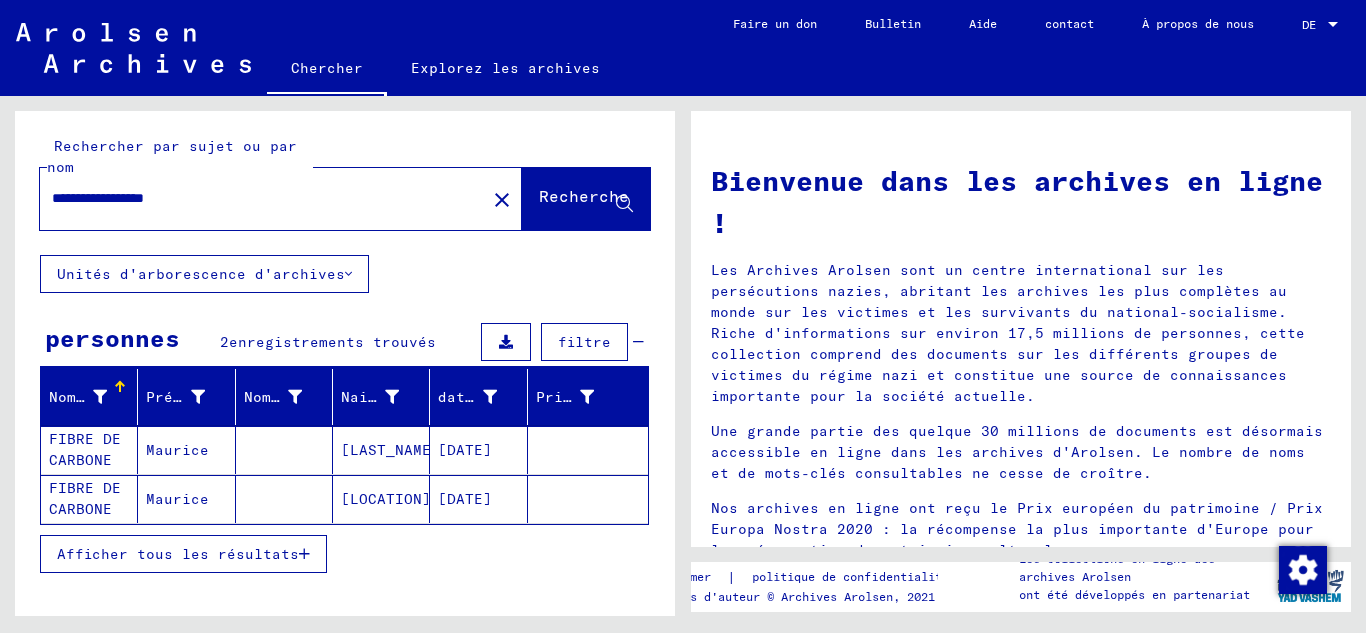 click on "**********" at bounding box center [257, 198] 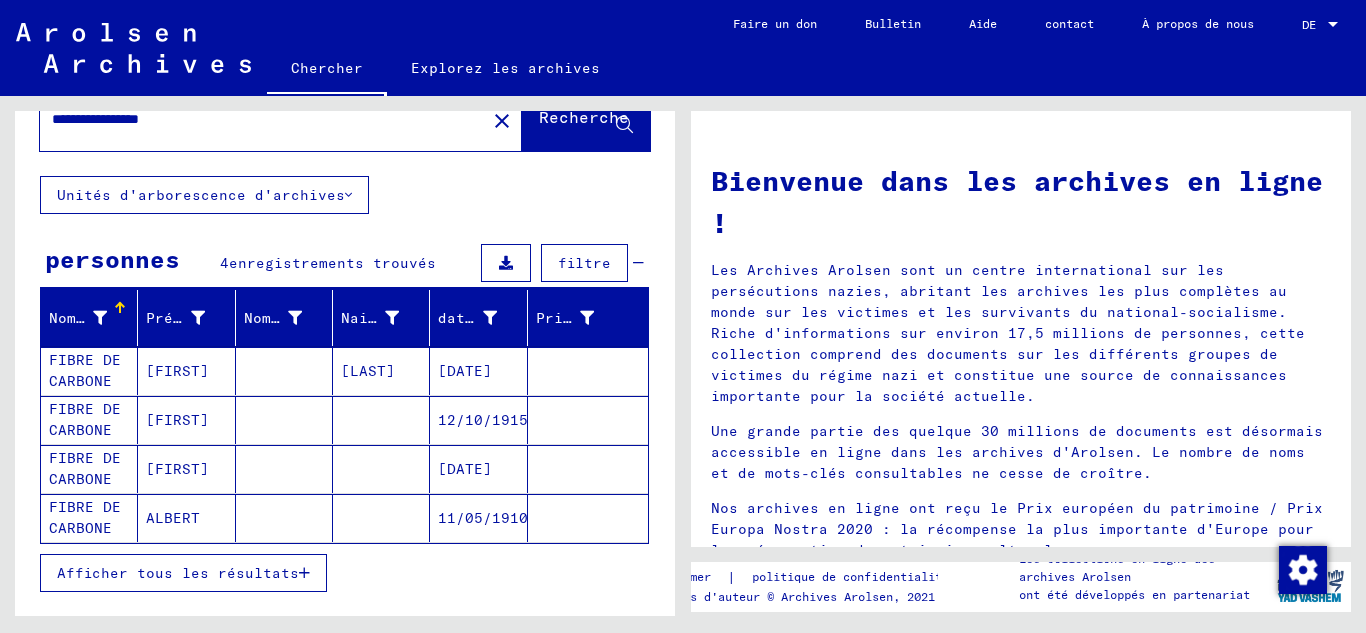 scroll, scrollTop: 0, scrollLeft: 0, axis: both 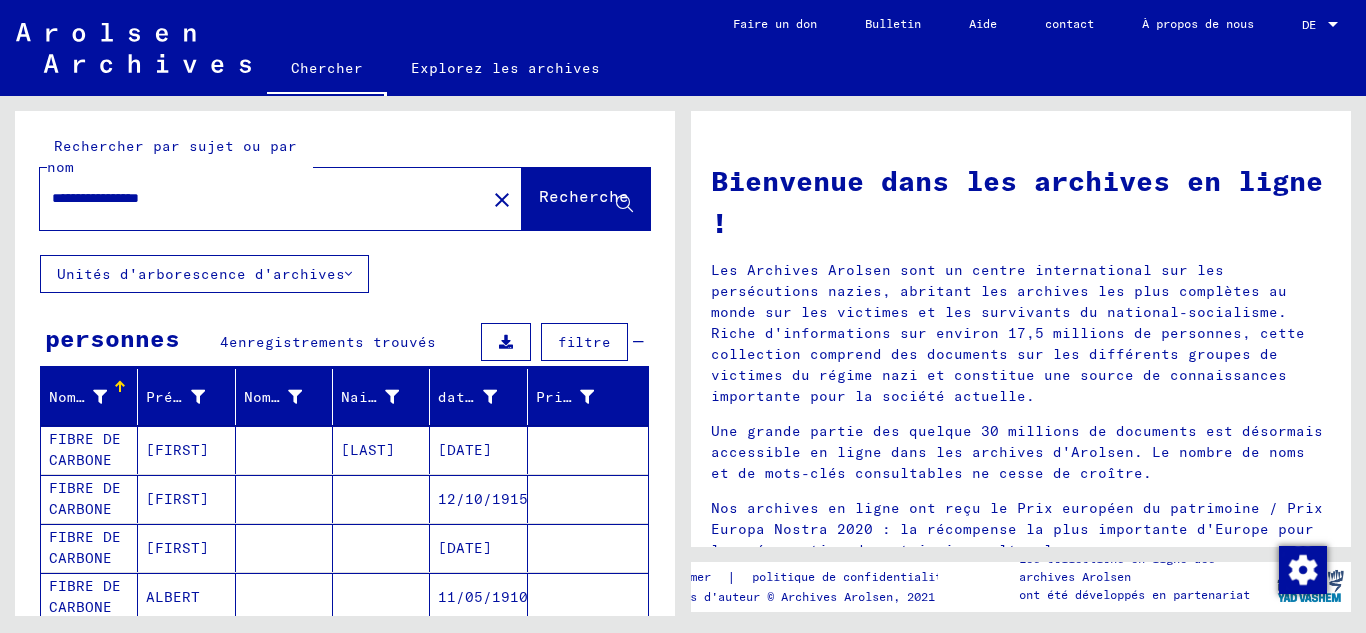 drag, startPoint x: 222, startPoint y: 202, endPoint x: 0, endPoint y: 202, distance: 222 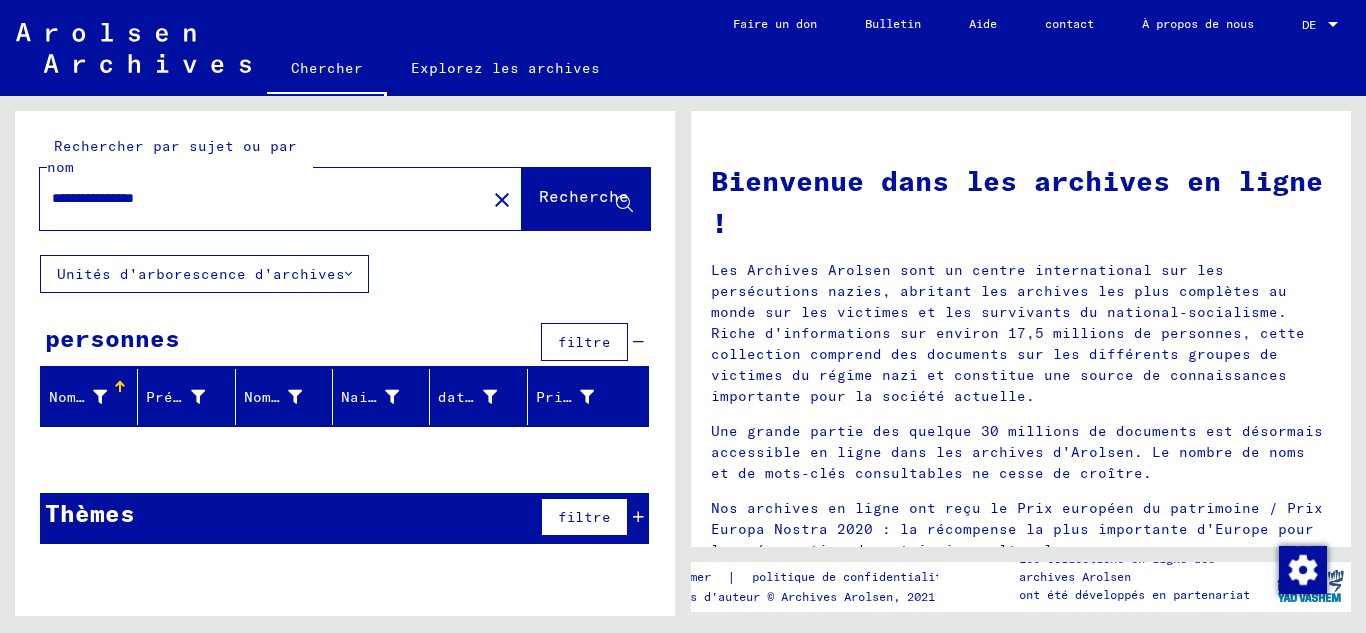 drag, startPoint x: 149, startPoint y: 197, endPoint x: 227, endPoint y: 197, distance: 78 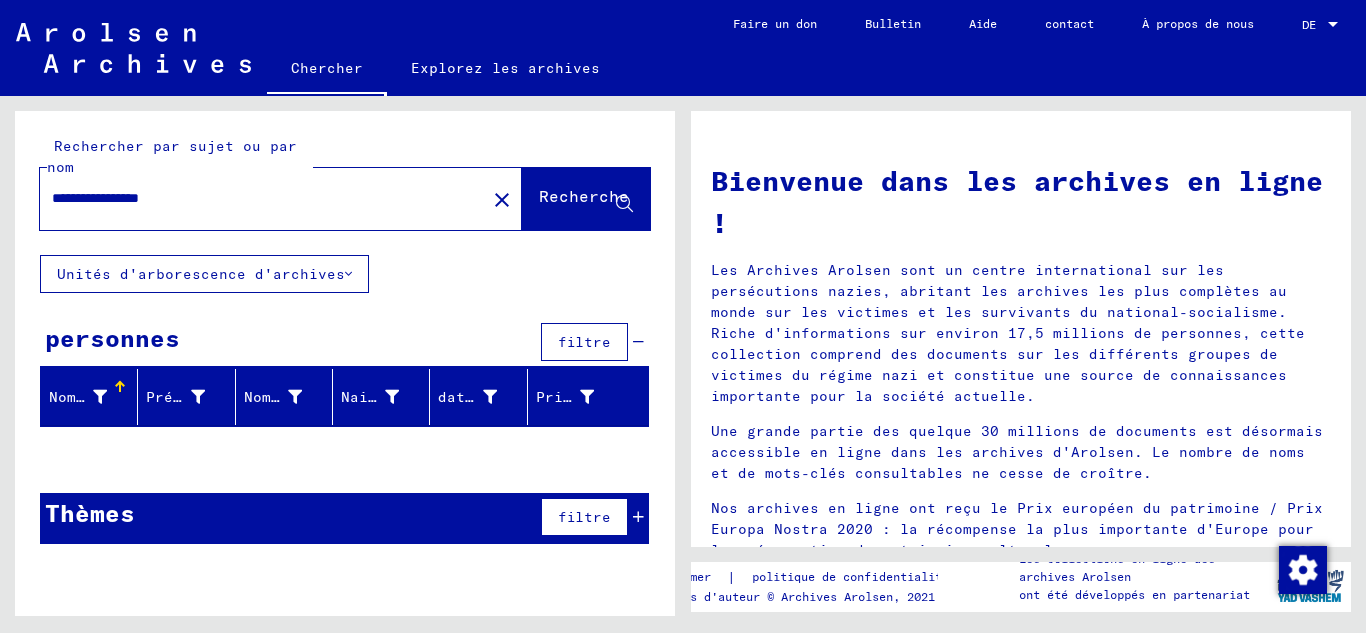 drag, startPoint x: 150, startPoint y: 199, endPoint x: 241, endPoint y: 185, distance: 92.070625 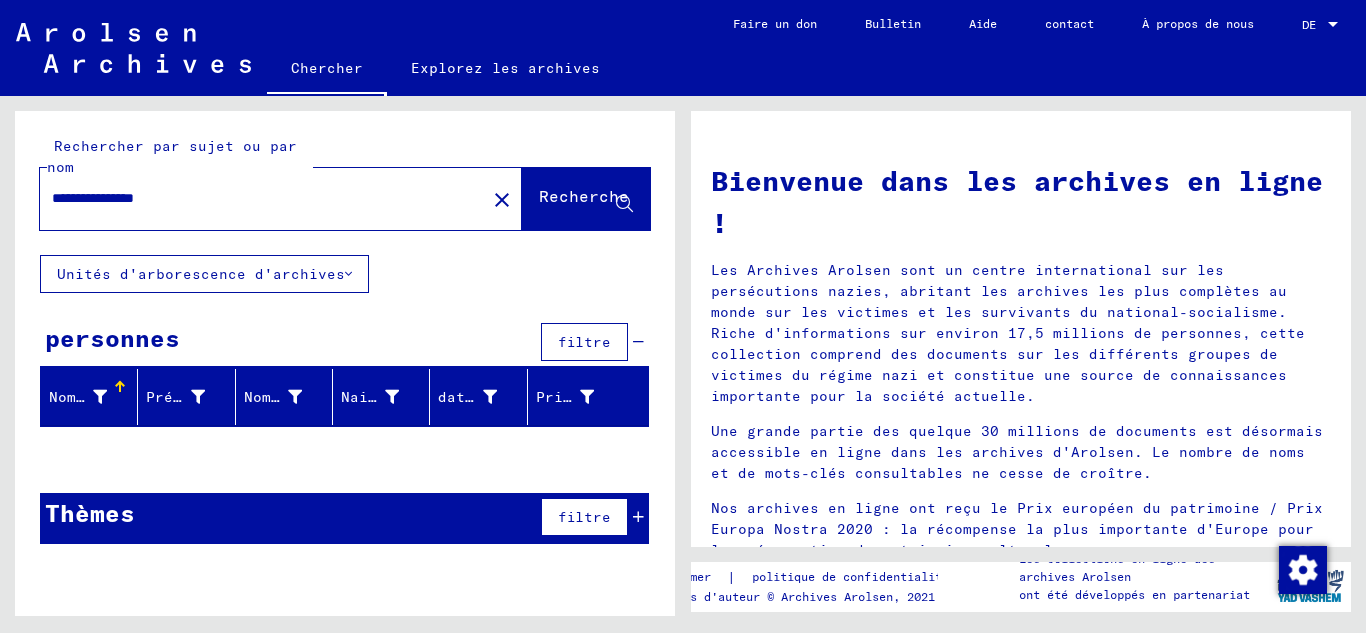 type on "**********" 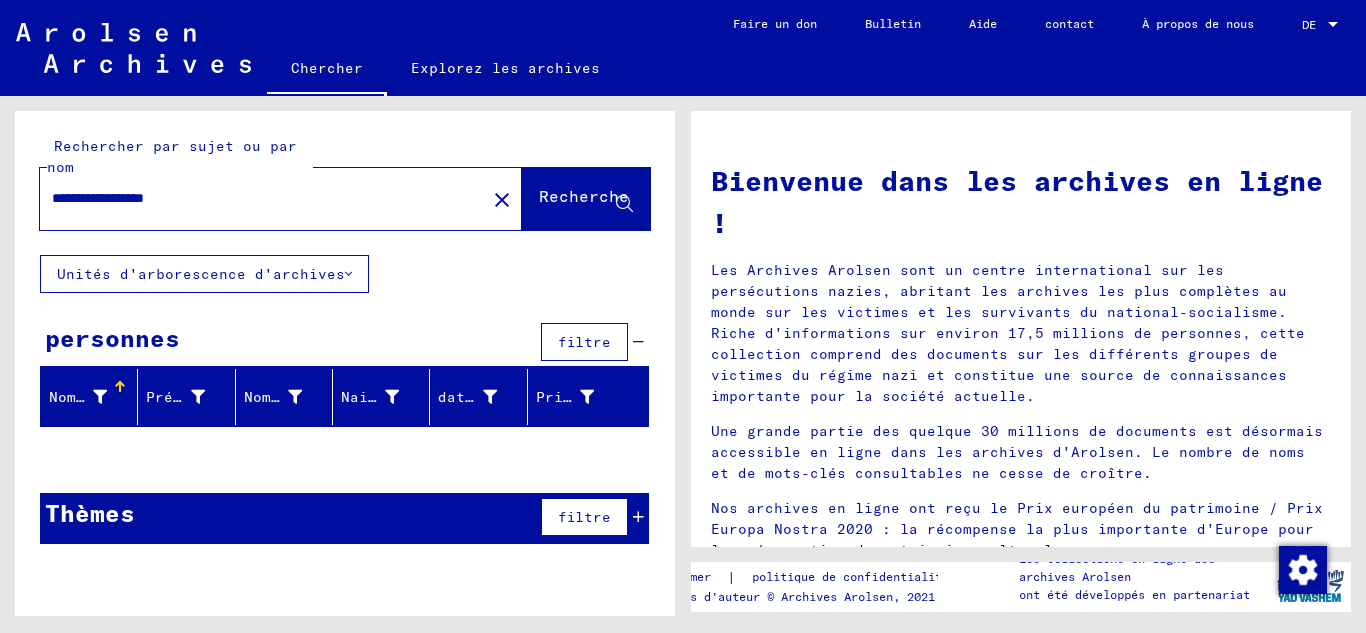 drag, startPoint x: 216, startPoint y: 199, endPoint x: 0, endPoint y: 202, distance: 216.02083 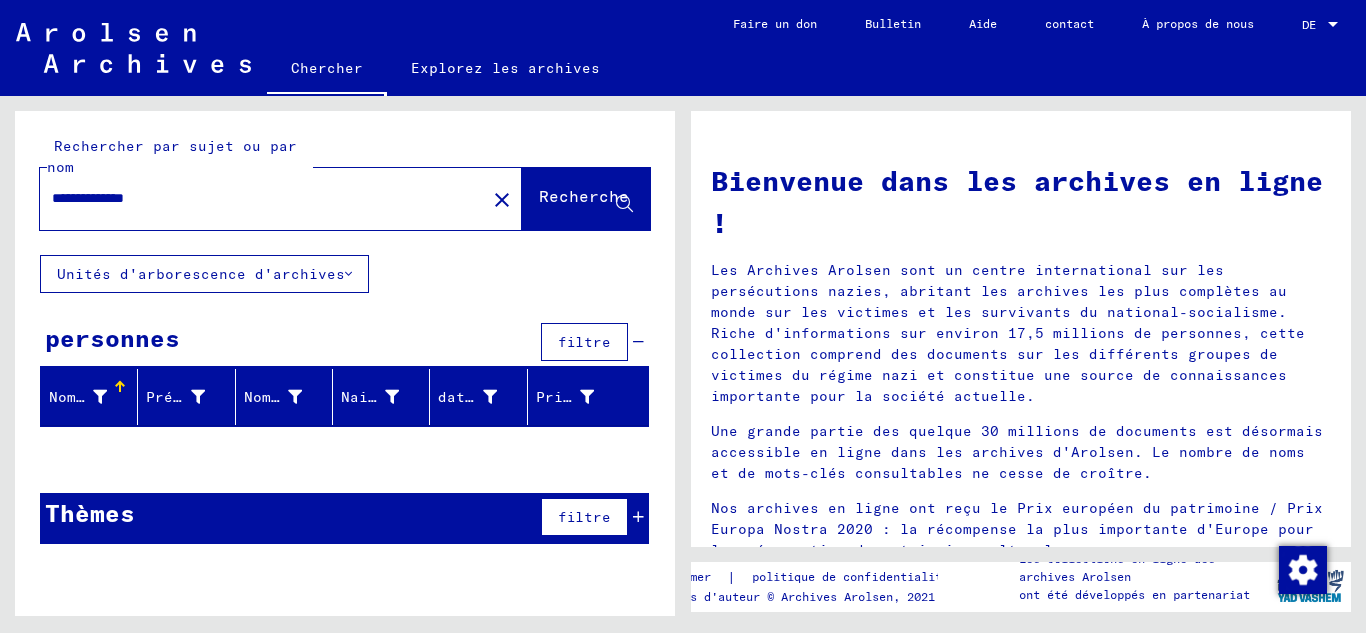 drag, startPoint x: 193, startPoint y: 189, endPoint x: 2, endPoint y: 214, distance: 192.62918 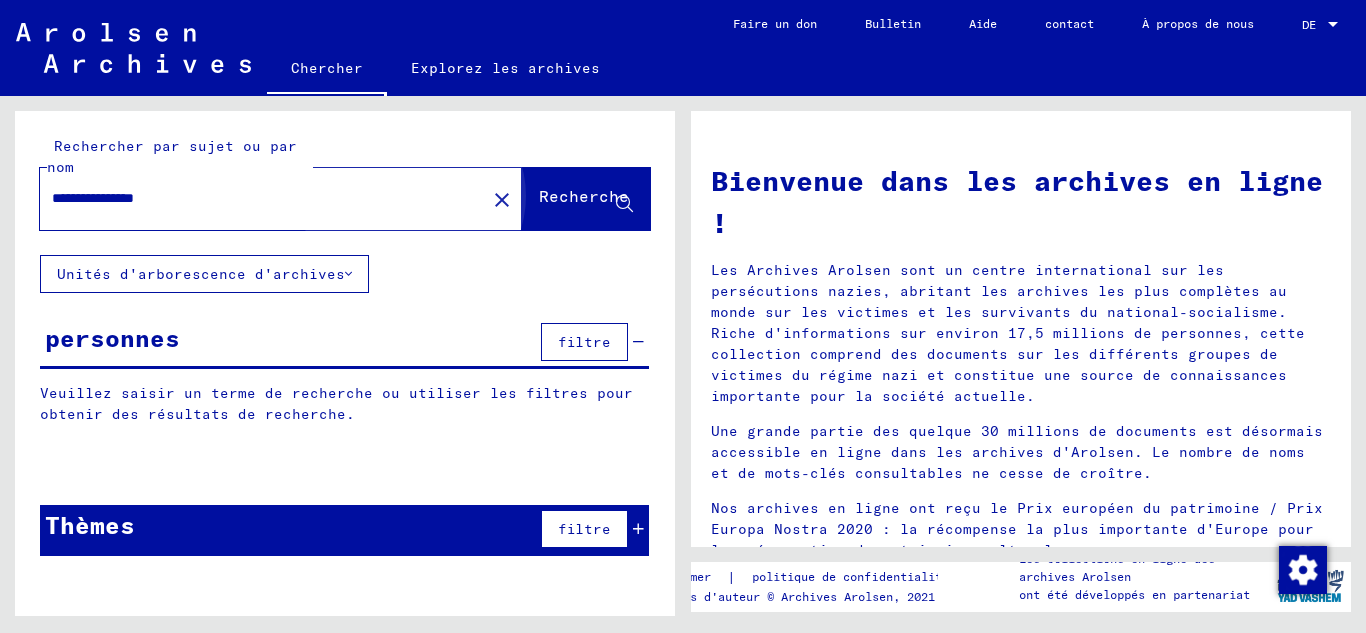 click on "Recherche" at bounding box center [586, 199] 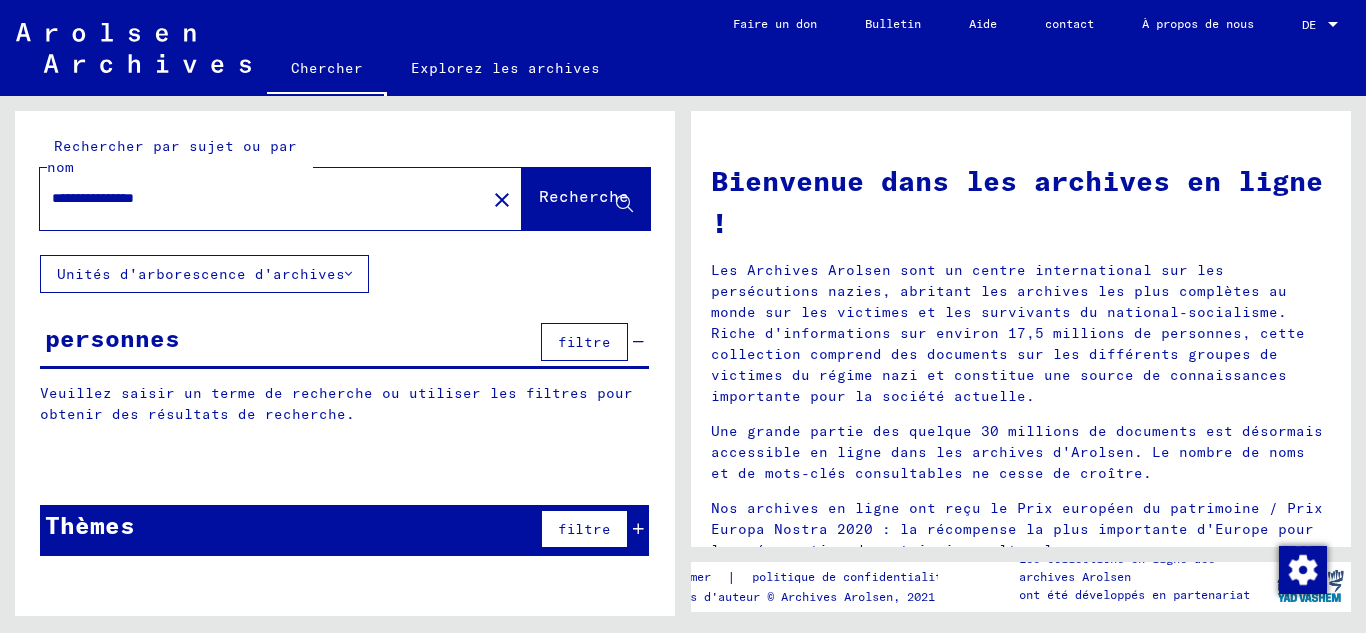 drag, startPoint x: 220, startPoint y: 196, endPoint x: 0, endPoint y: 196, distance: 220 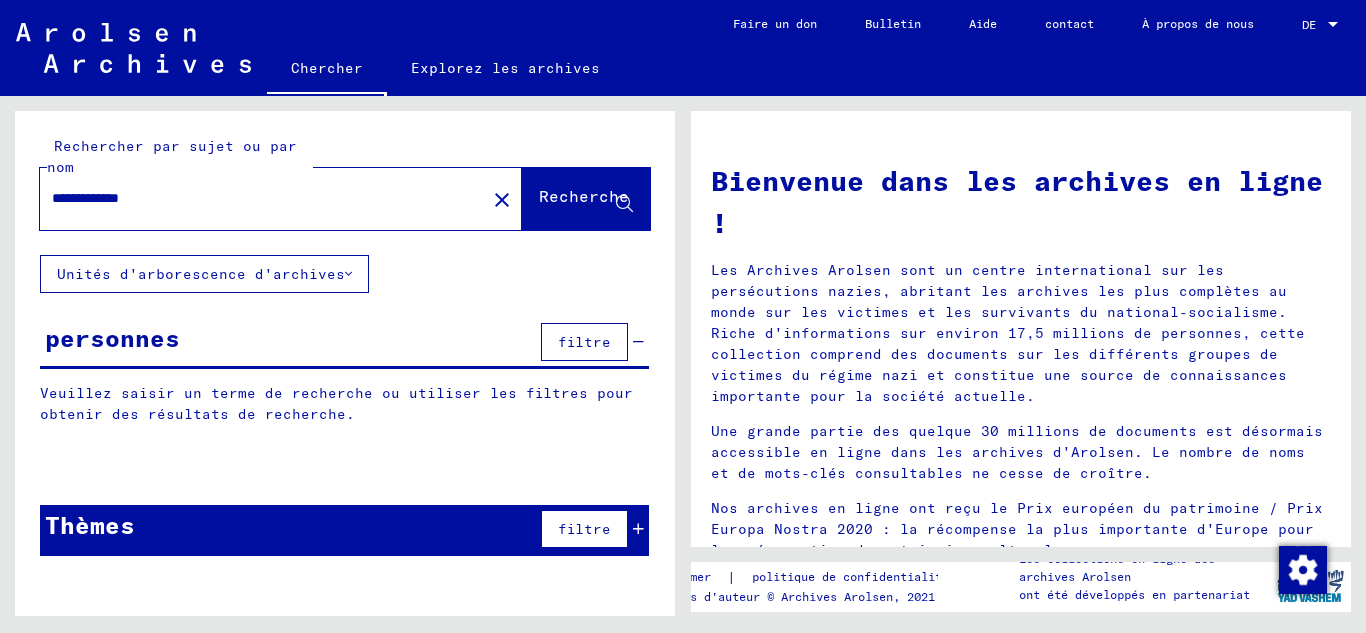 click on "**********" at bounding box center [257, 198] 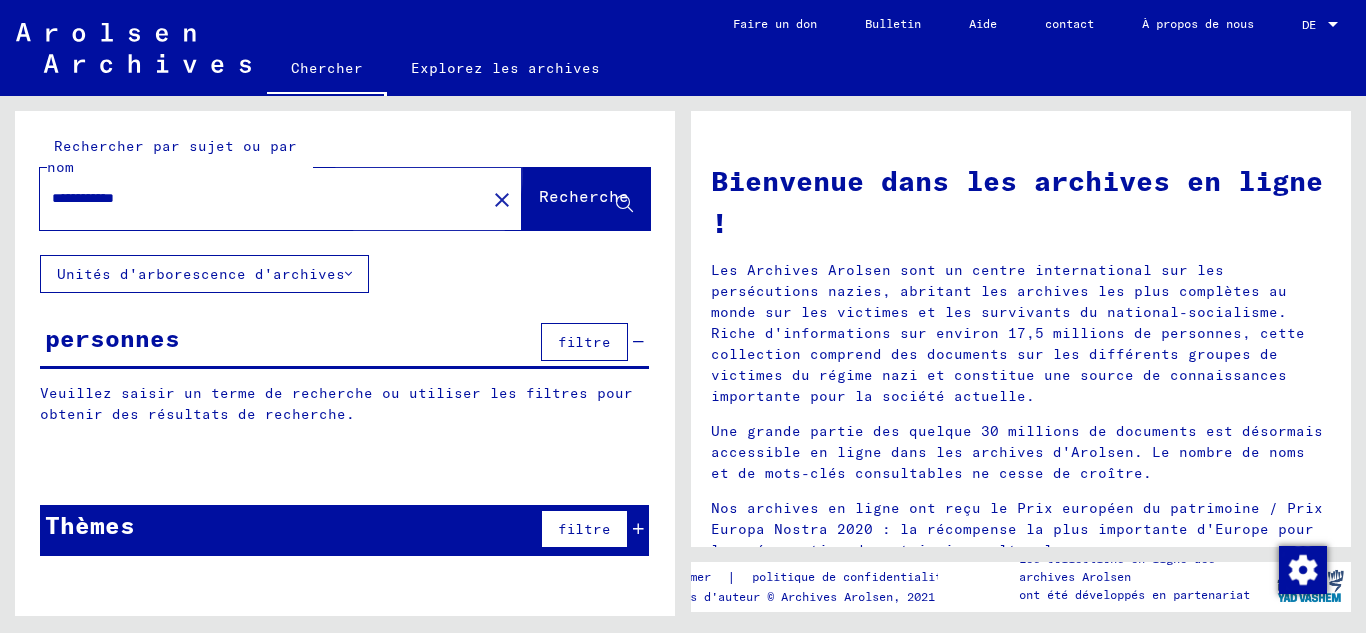 click on "Recherche" at bounding box center [584, 196] 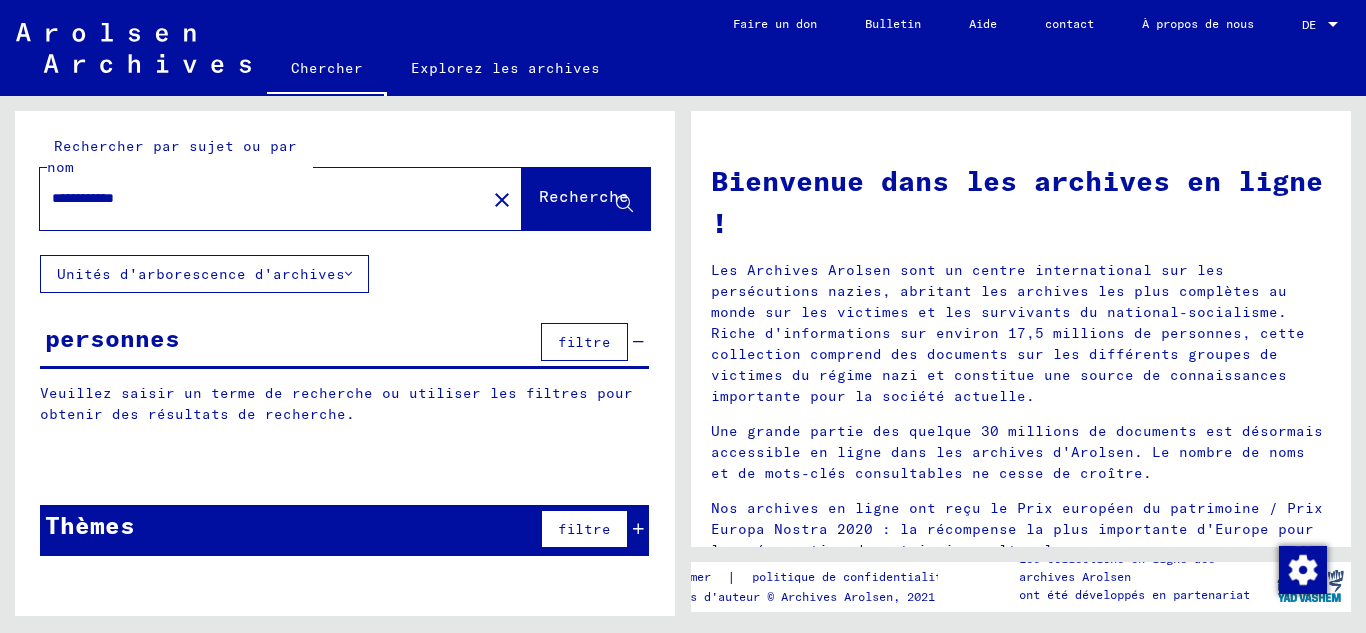 click on "**********" at bounding box center [257, 198] 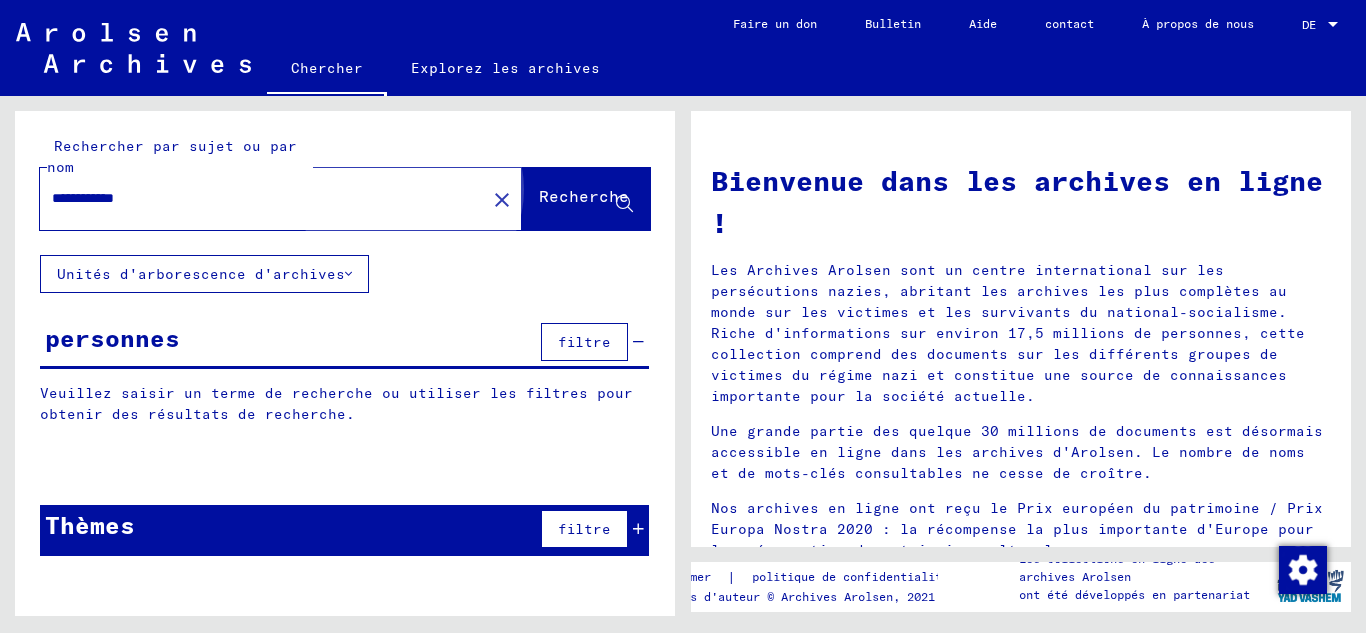click on "Recherche" at bounding box center (586, 199) 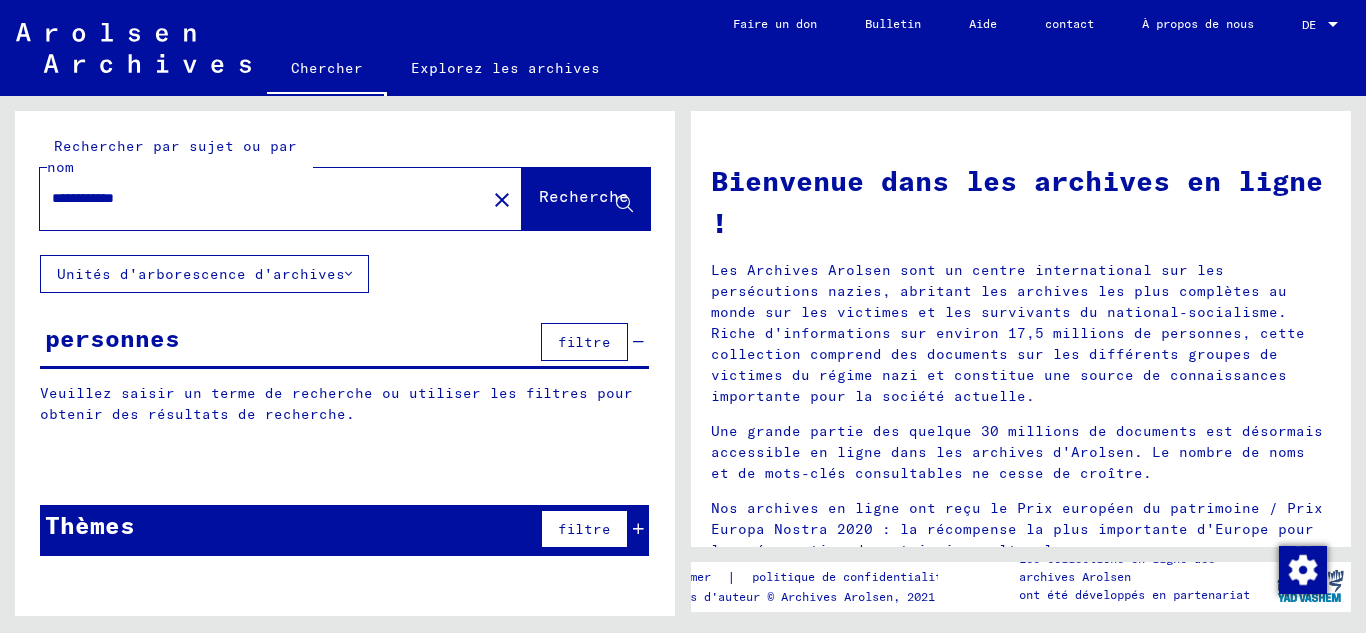drag, startPoint x: 217, startPoint y: 204, endPoint x: 2, endPoint y: 195, distance: 215.1883 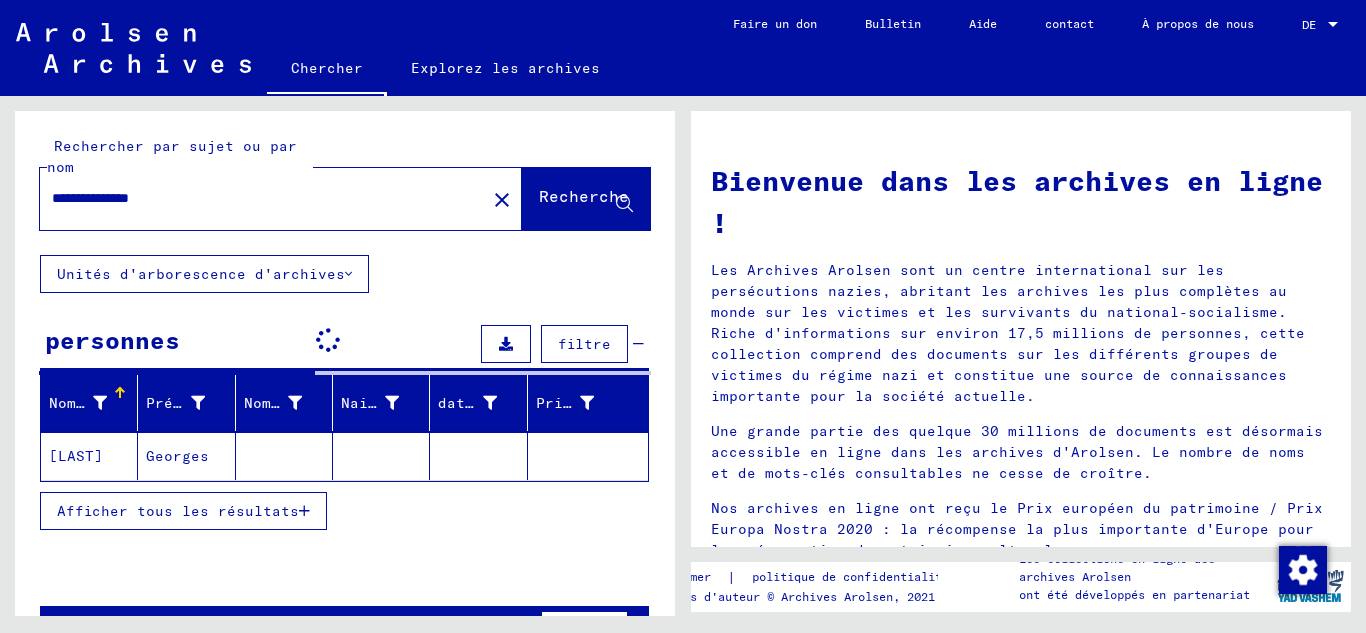 drag, startPoint x: 206, startPoint y: 199, endPoint x: 0, endPoint y: 198, distance: 206.00243 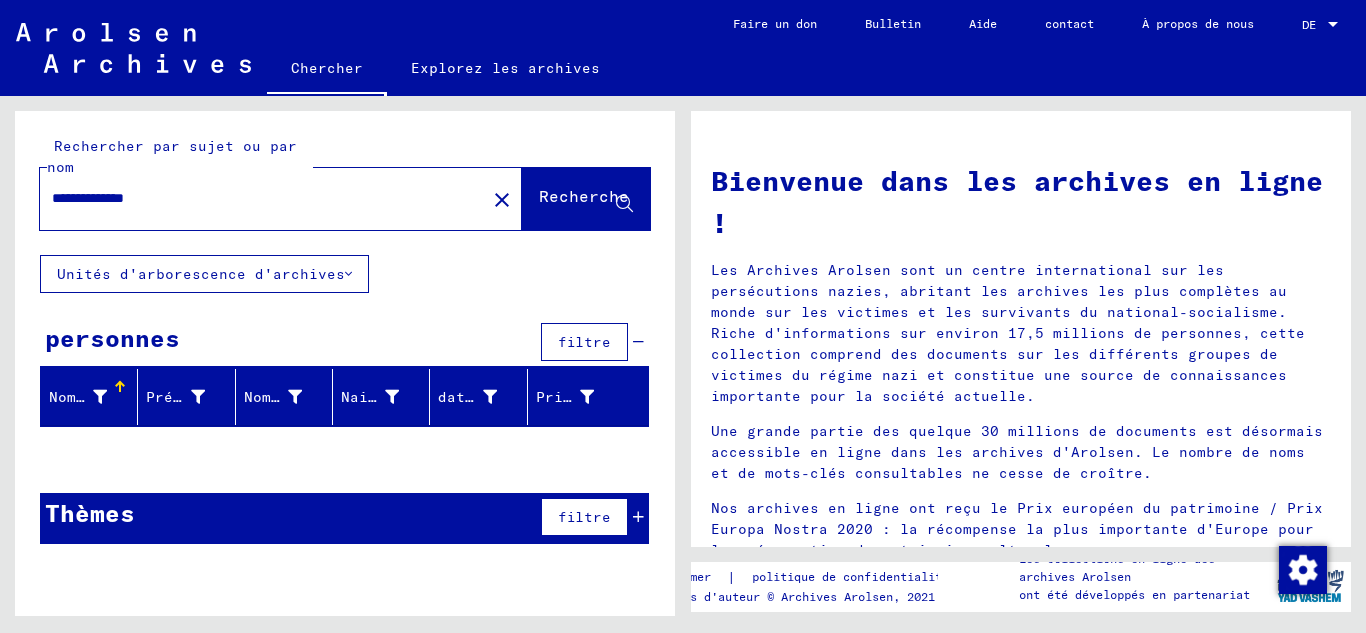 drag, startPoint x: 217, startPoint y: 192, endPoint x: 0, endPoint y: 199, distance: 217.11287 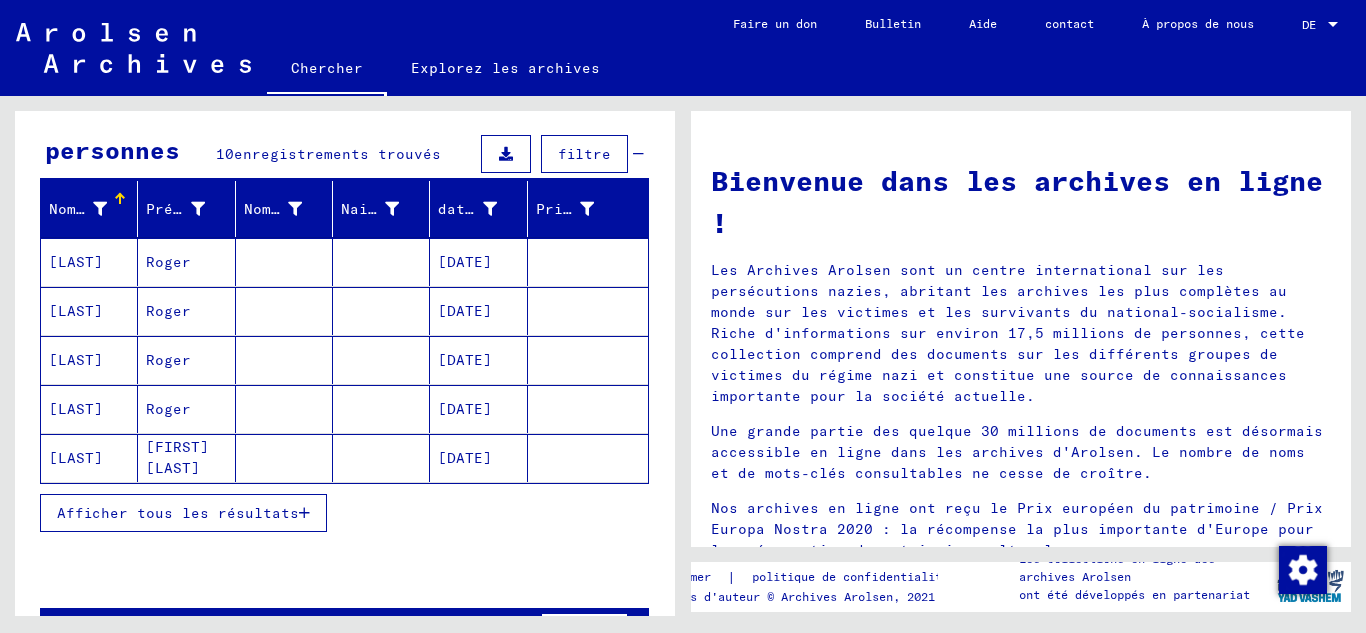 scroll, scrollTop: 253, scrollLeft: 0, axis: vertical 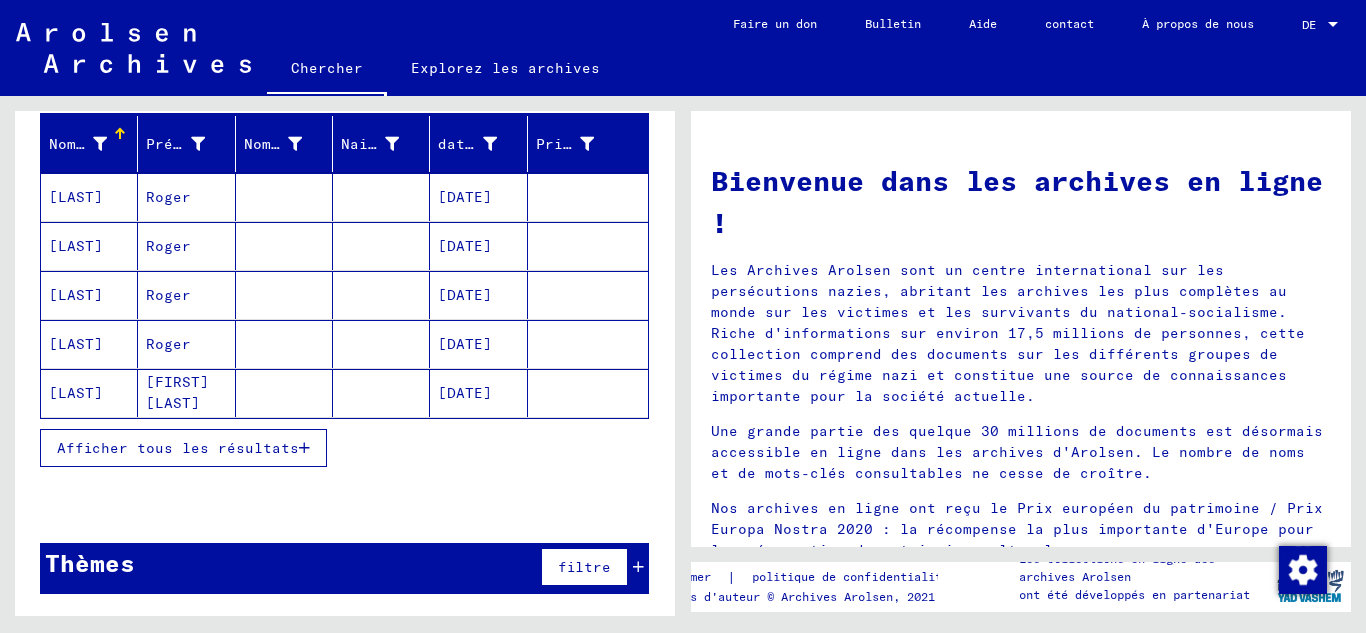 click on "Afficher tous les résultats" at bounding box center (178, 448) 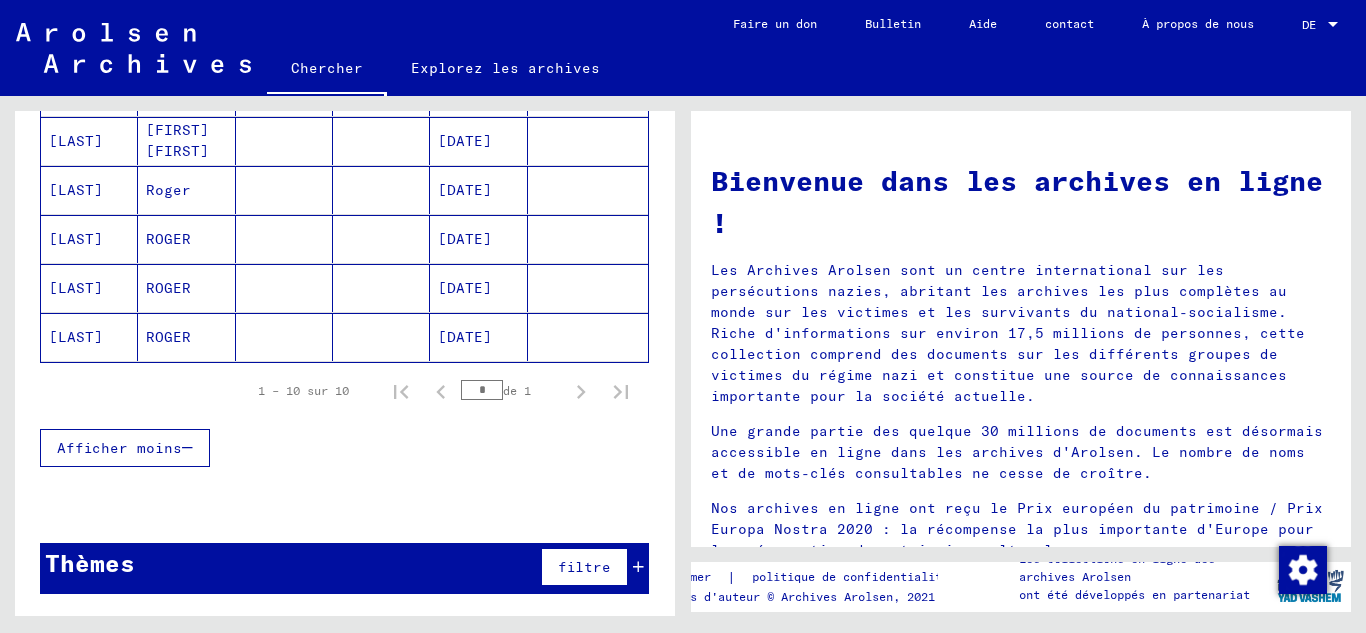 scroll, scrollTop: 0, scrollLeft: 0, axis: both 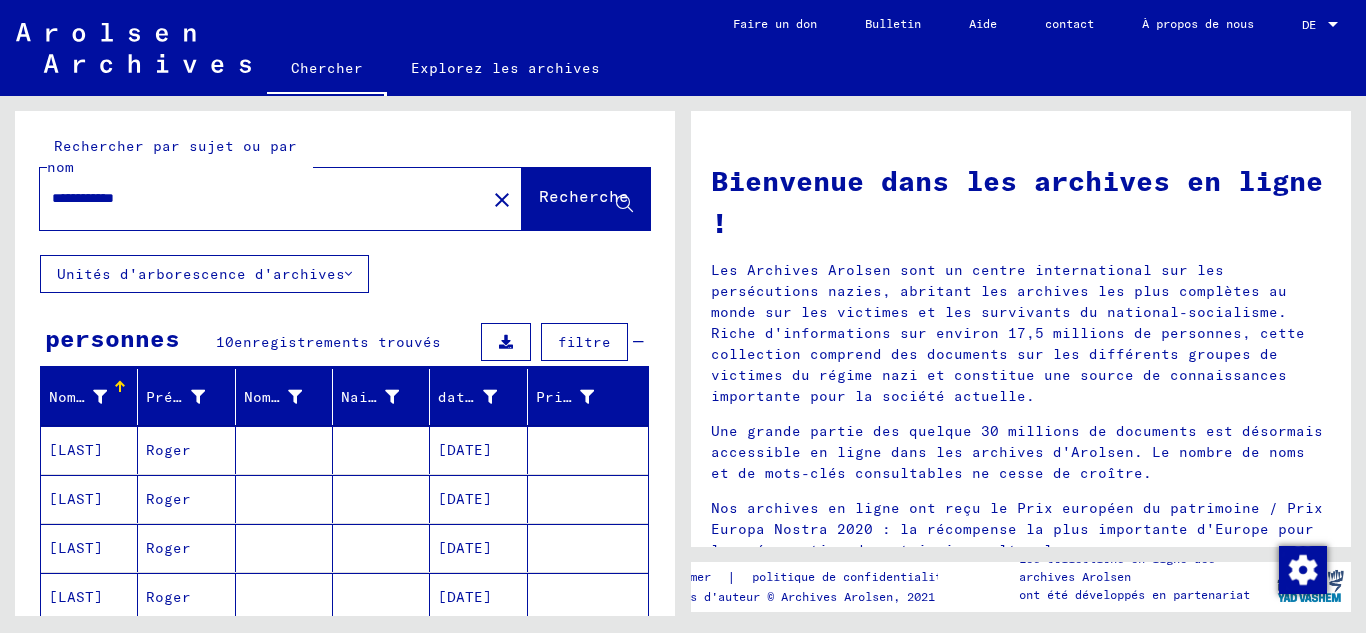 drag, startPoint x: 114, startPoint y: 197, endPoint x: 177, endPoint y: 197, distance: 63 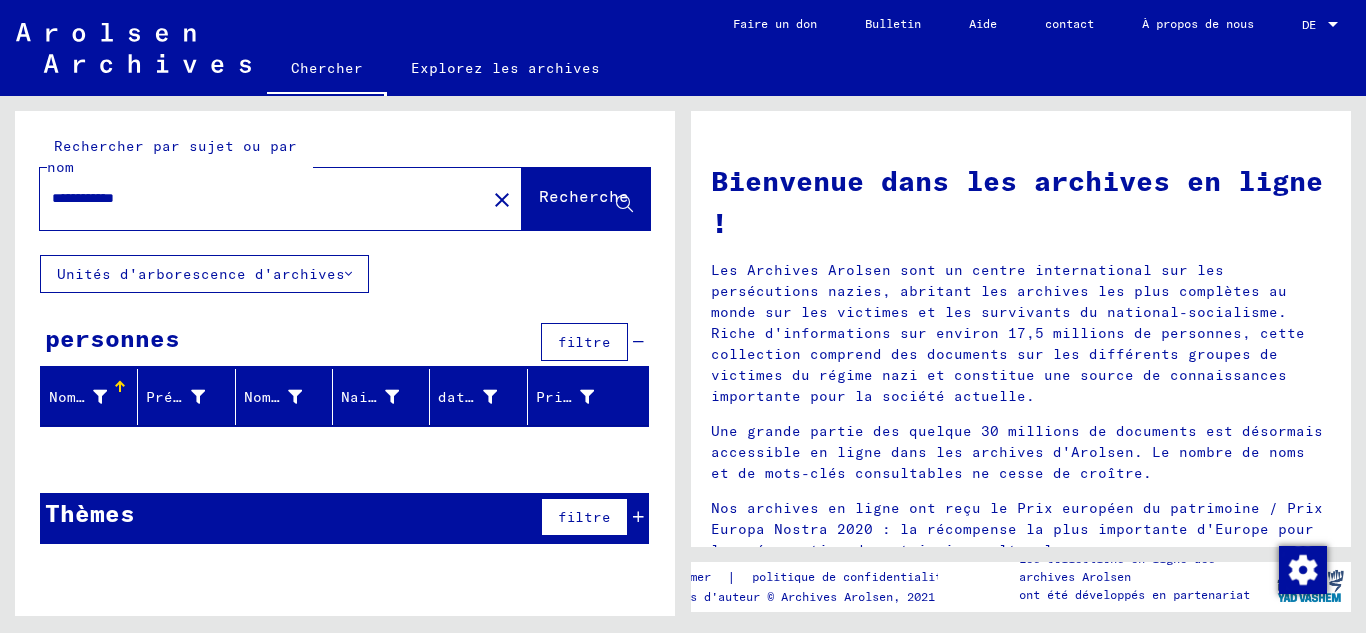 drag, startPoint x: 109, startPoint y: 194, endPoint x: 232, endPoint y: 194, distance: 123 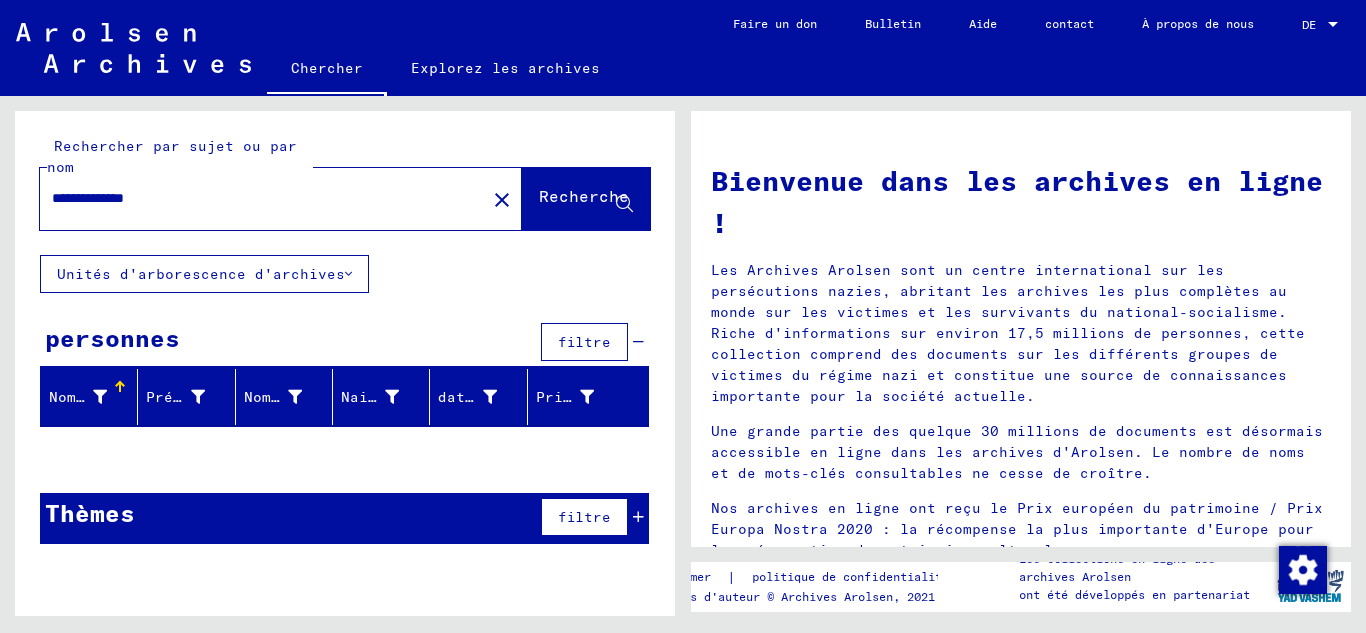 drag, startPoint x: 109, startPoint y: 197, endPoint x: 255, endPoint y: 197, distance: 146 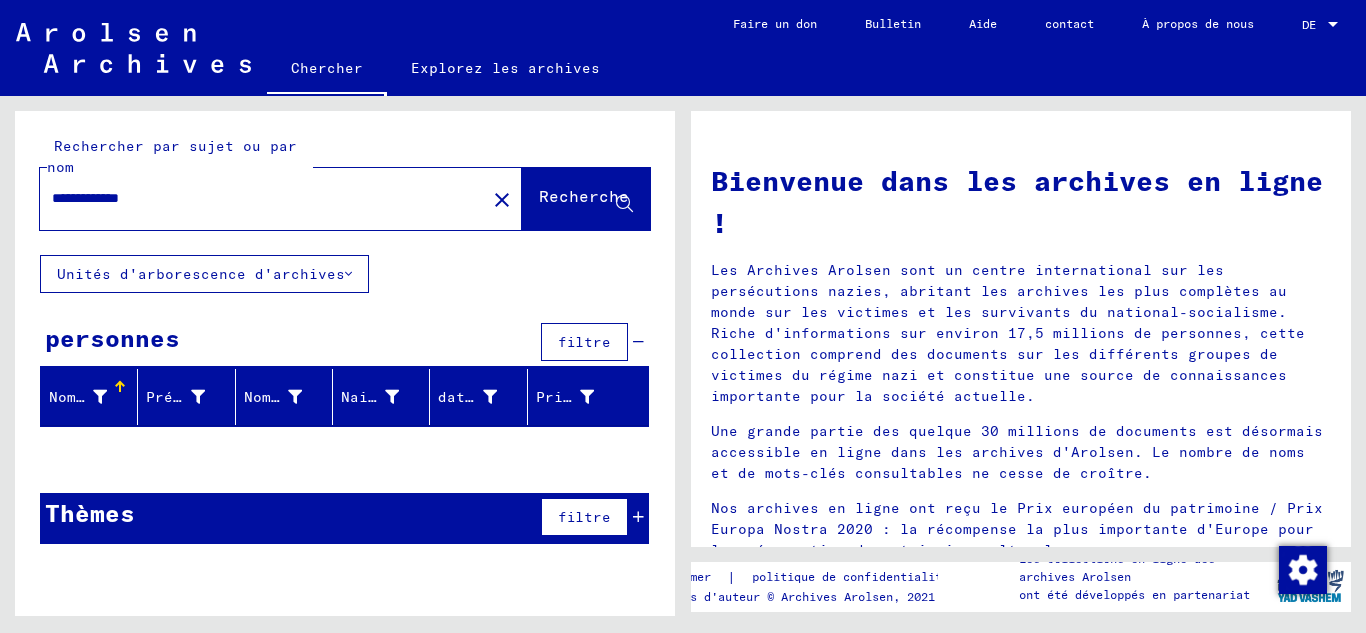 type on "**********" 